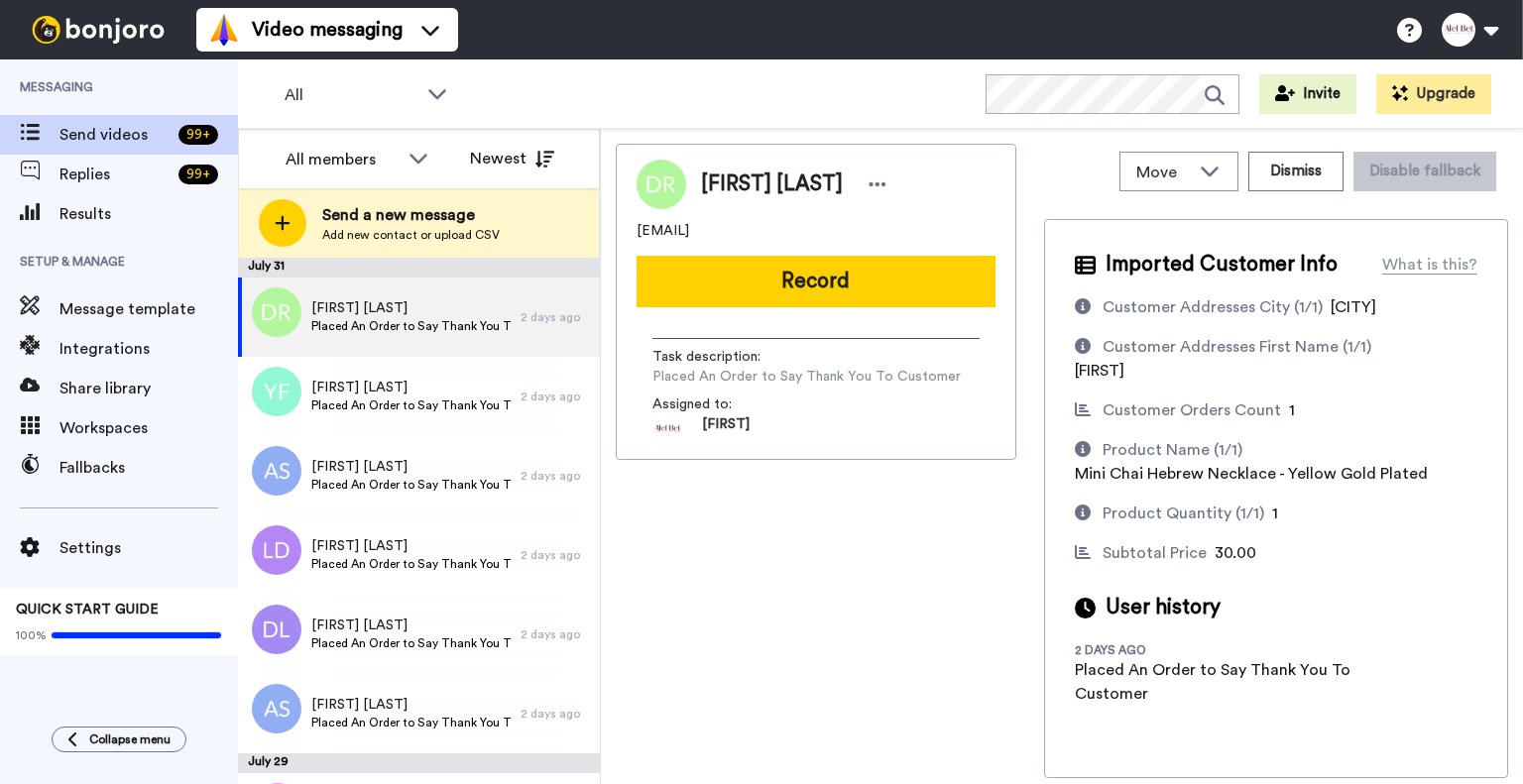 scroll, scrollTop: 0, scrollLeft: 0, axis: both 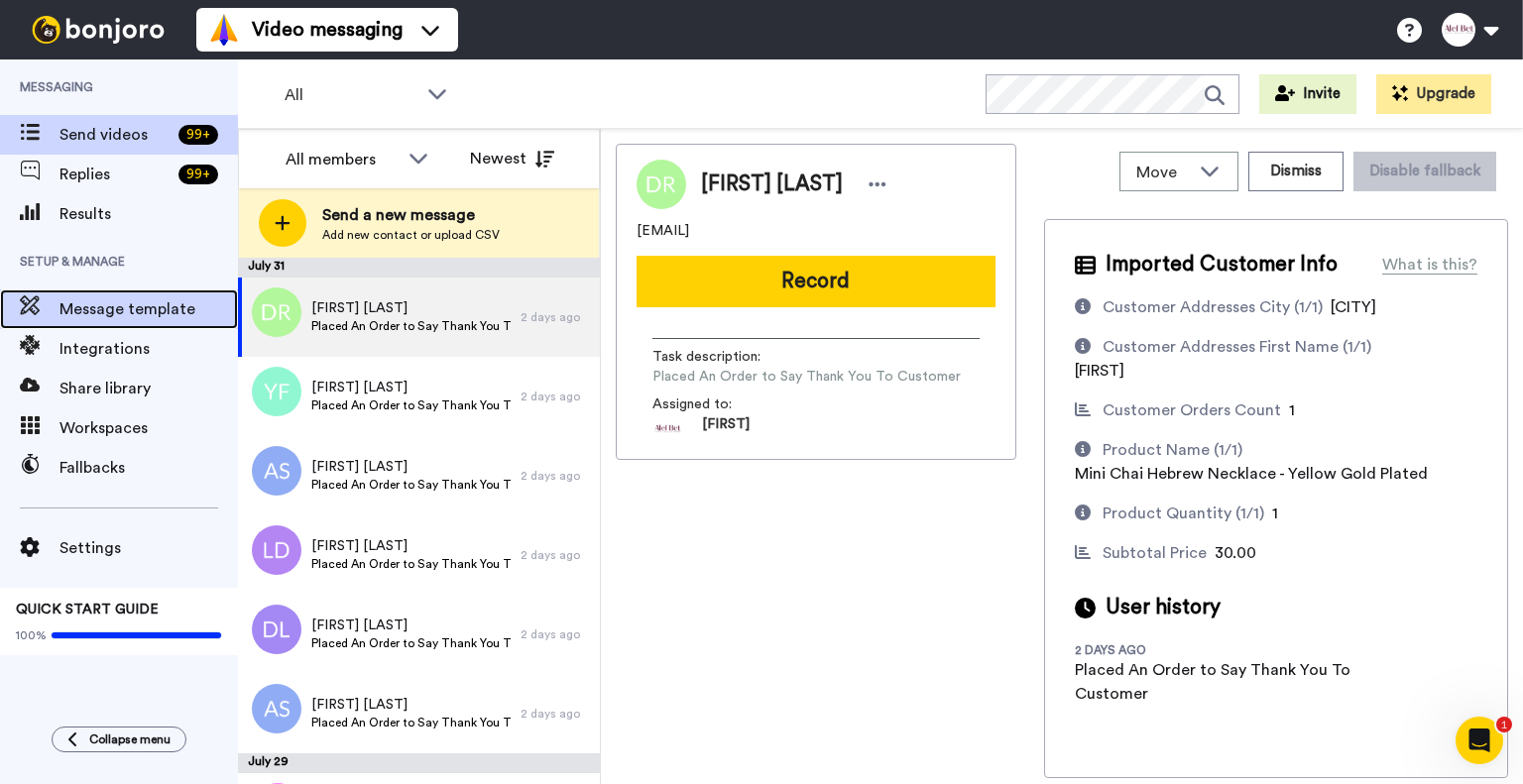 click on "Message template" at bounding box center (149, 309) 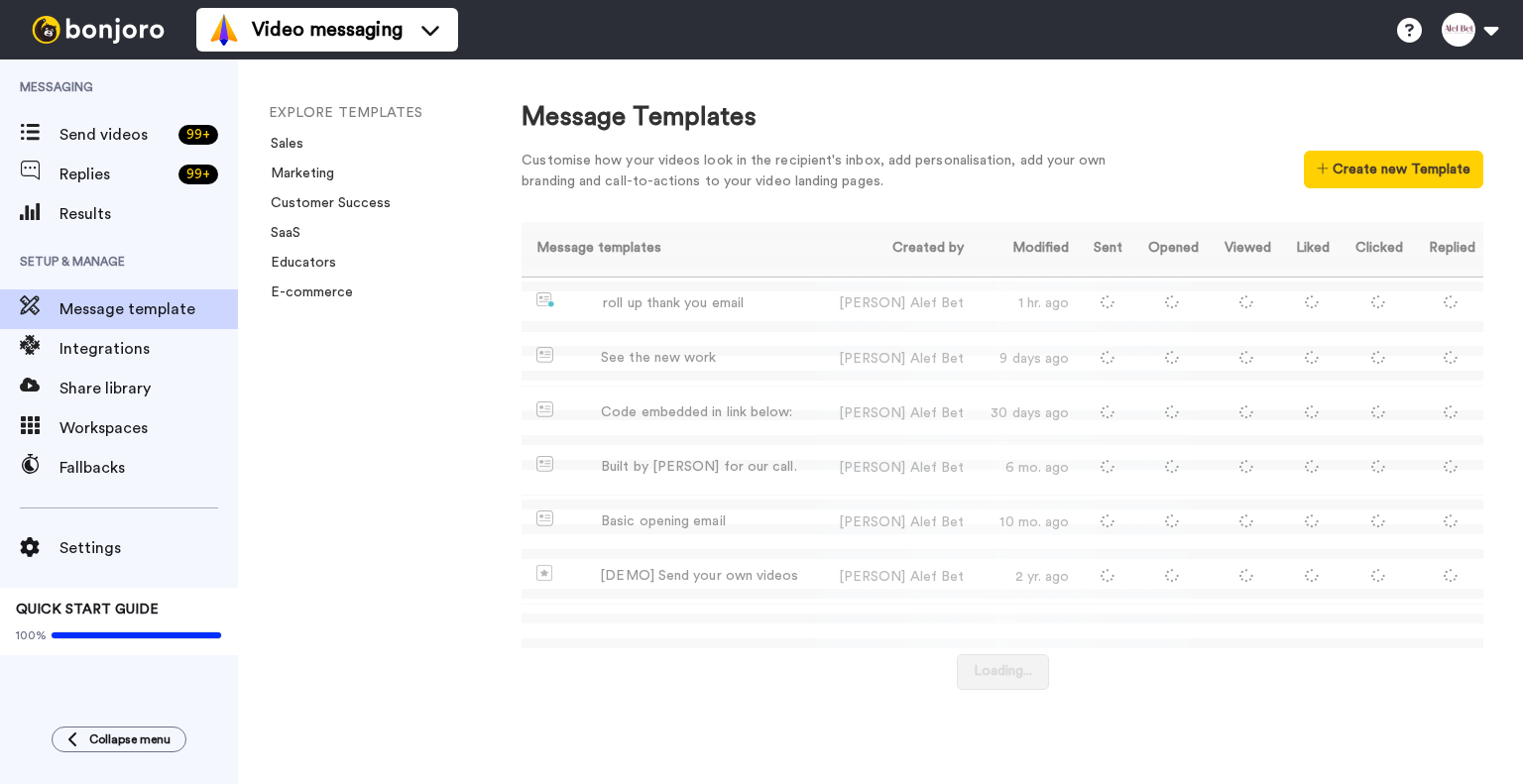 scroll, scrollTop: 0, scrollLeft: 0, axis: both 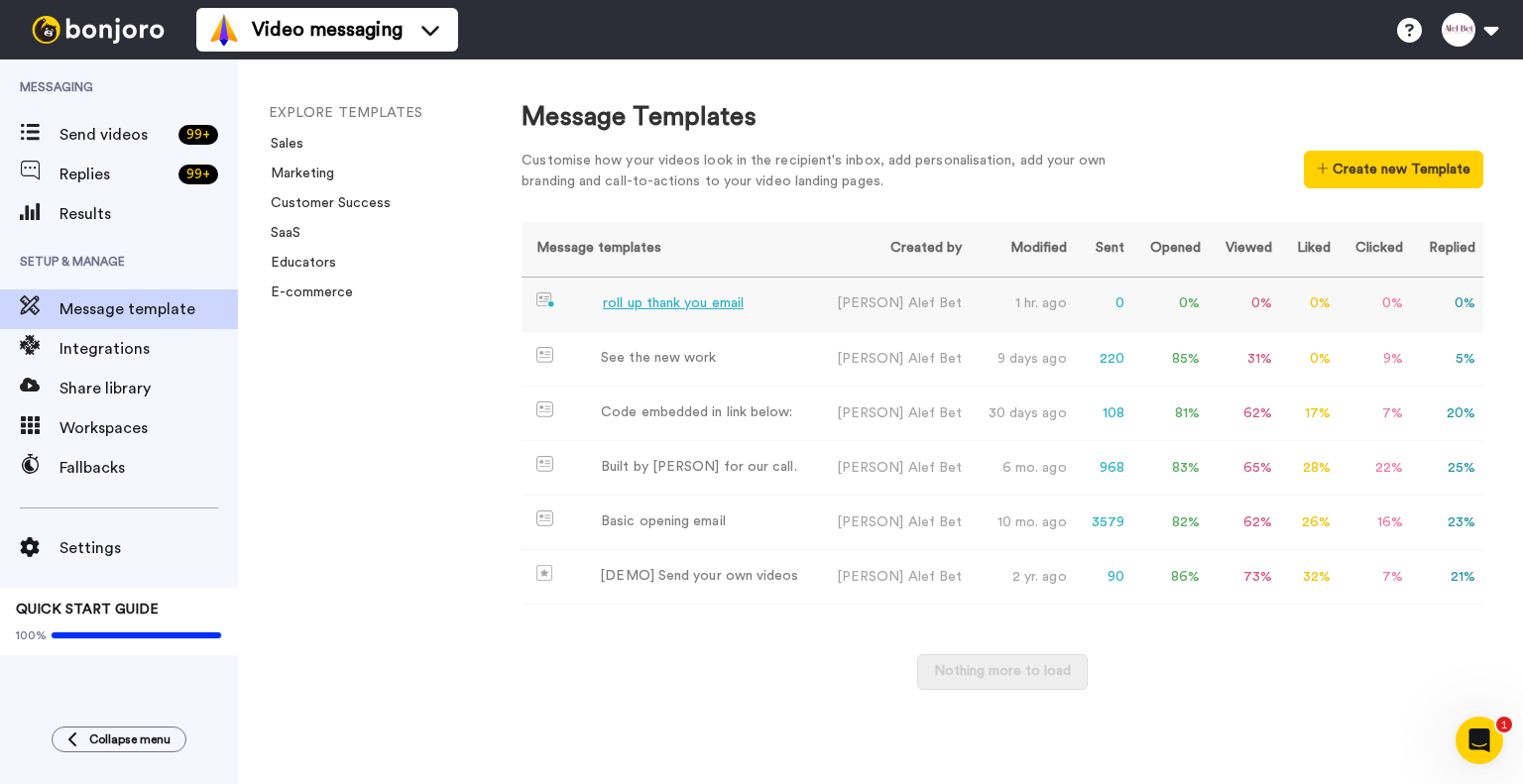 click on "roll up thank you email" at bounding box center (673, 303) 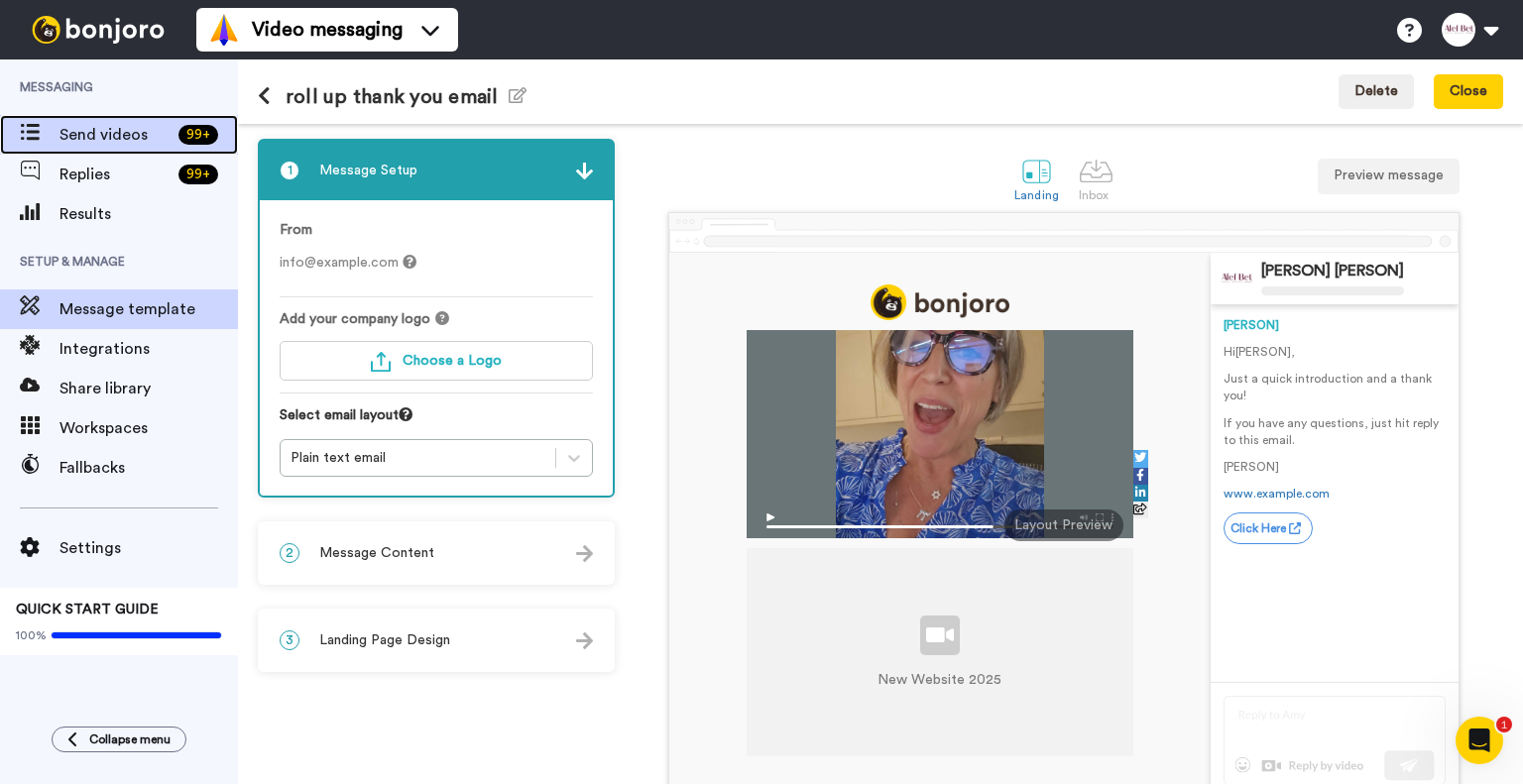 click on "Send videos" at bounding box center [115, 135] 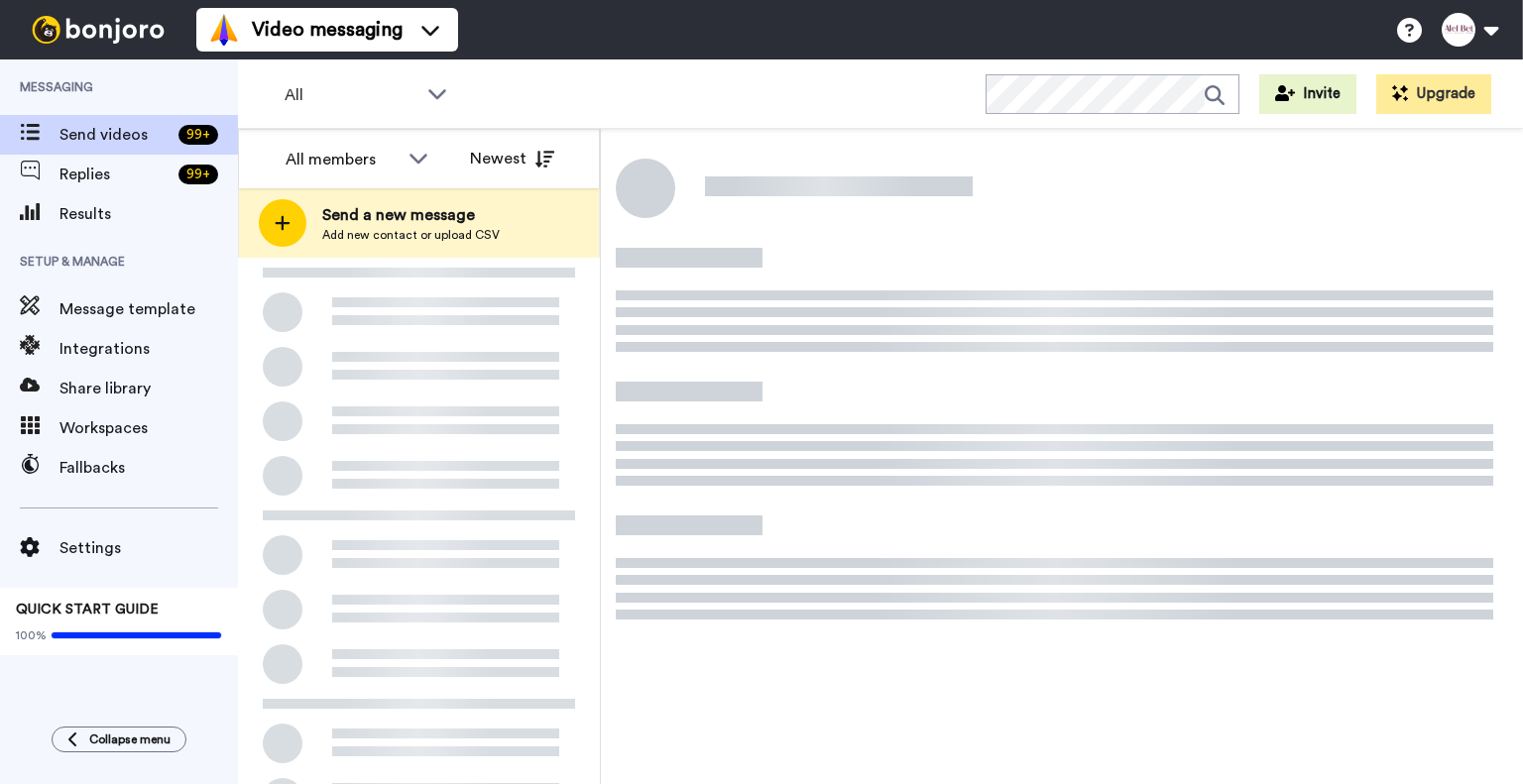 scroll, scrollTop: 0, scrollLeft: 0, axis: both 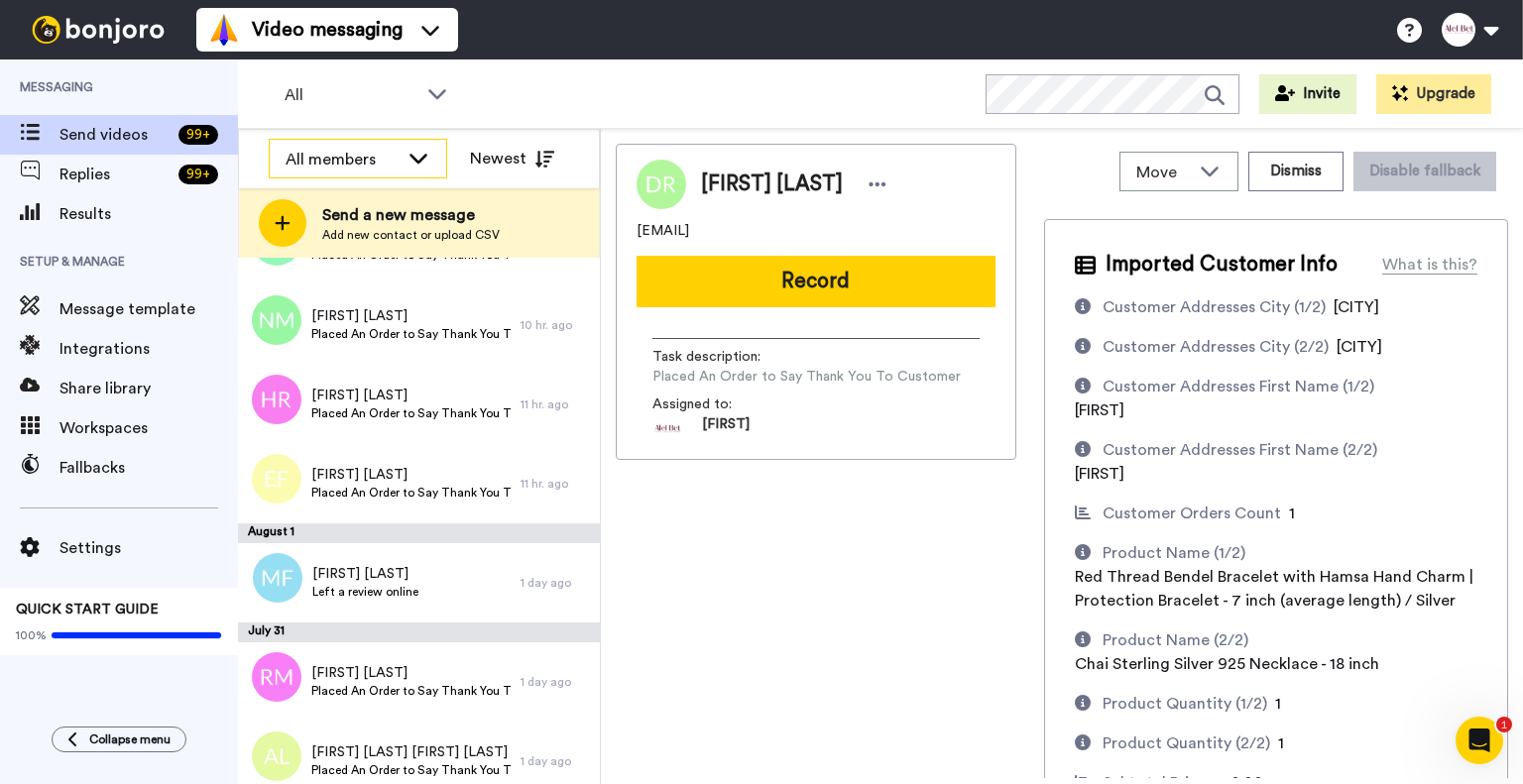 click 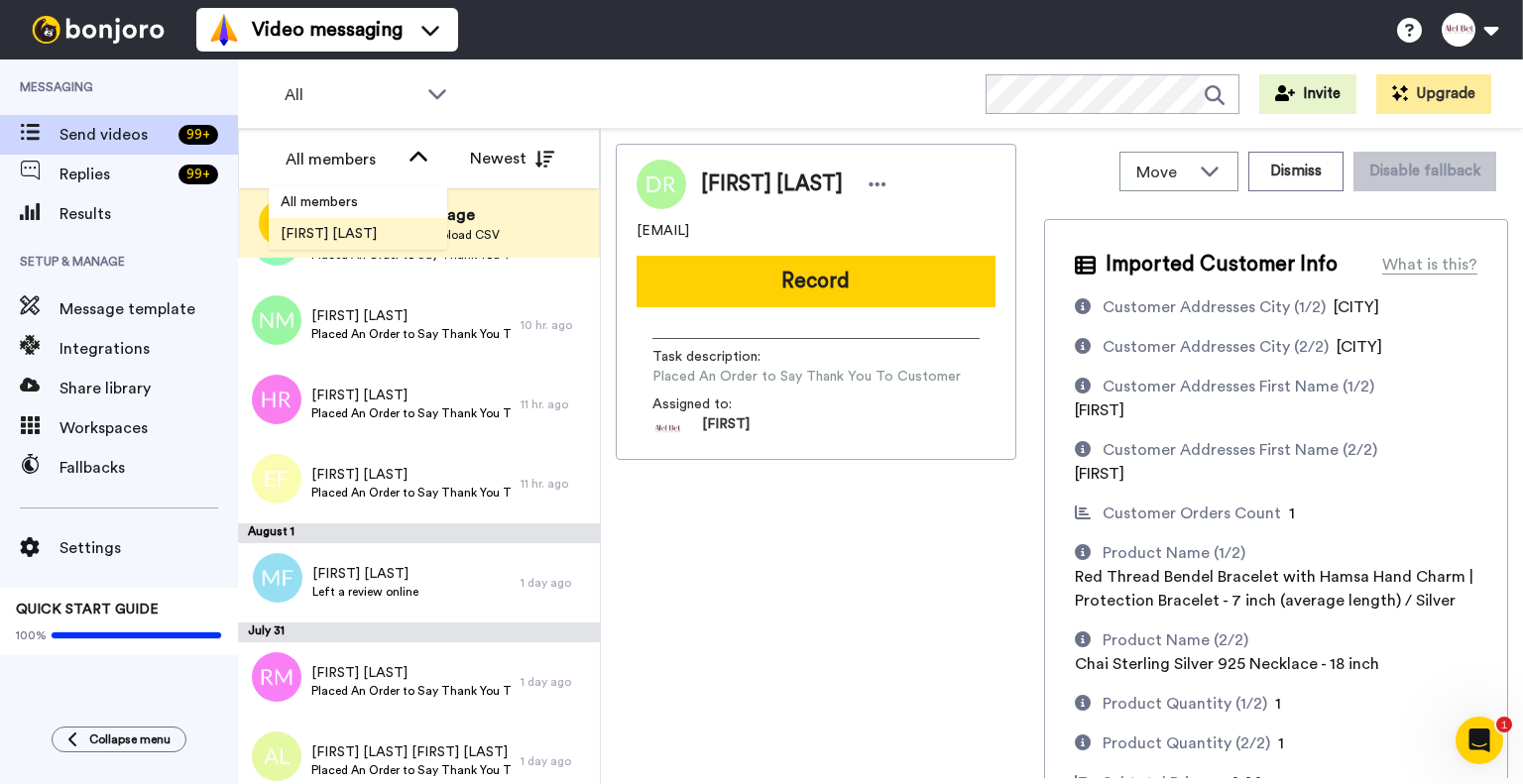 click on "Alissa Alef Bet" at bounding box center (328, 234) 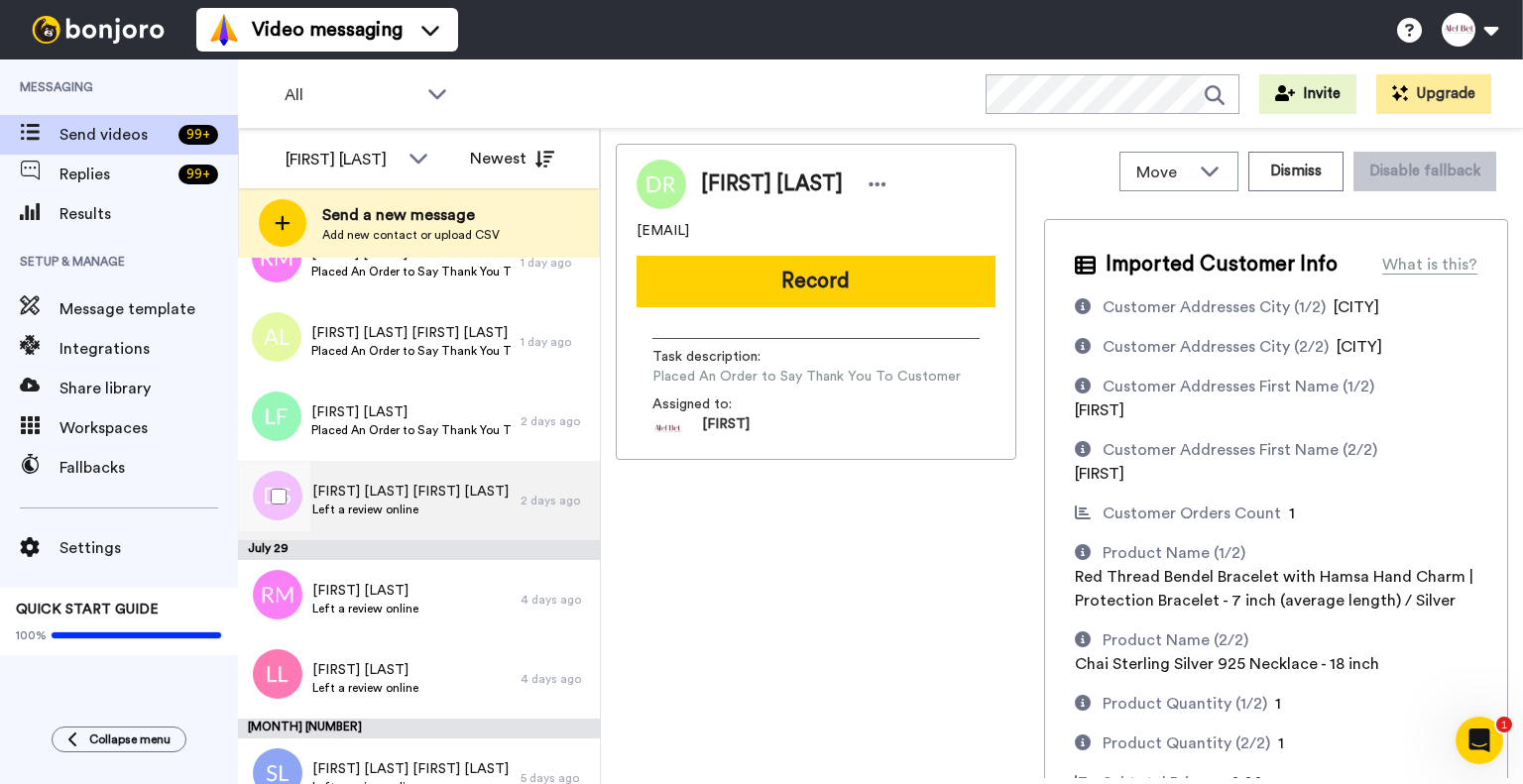 scroll, scrollTop: 2113, scrollLeft: 0, axis: vertical 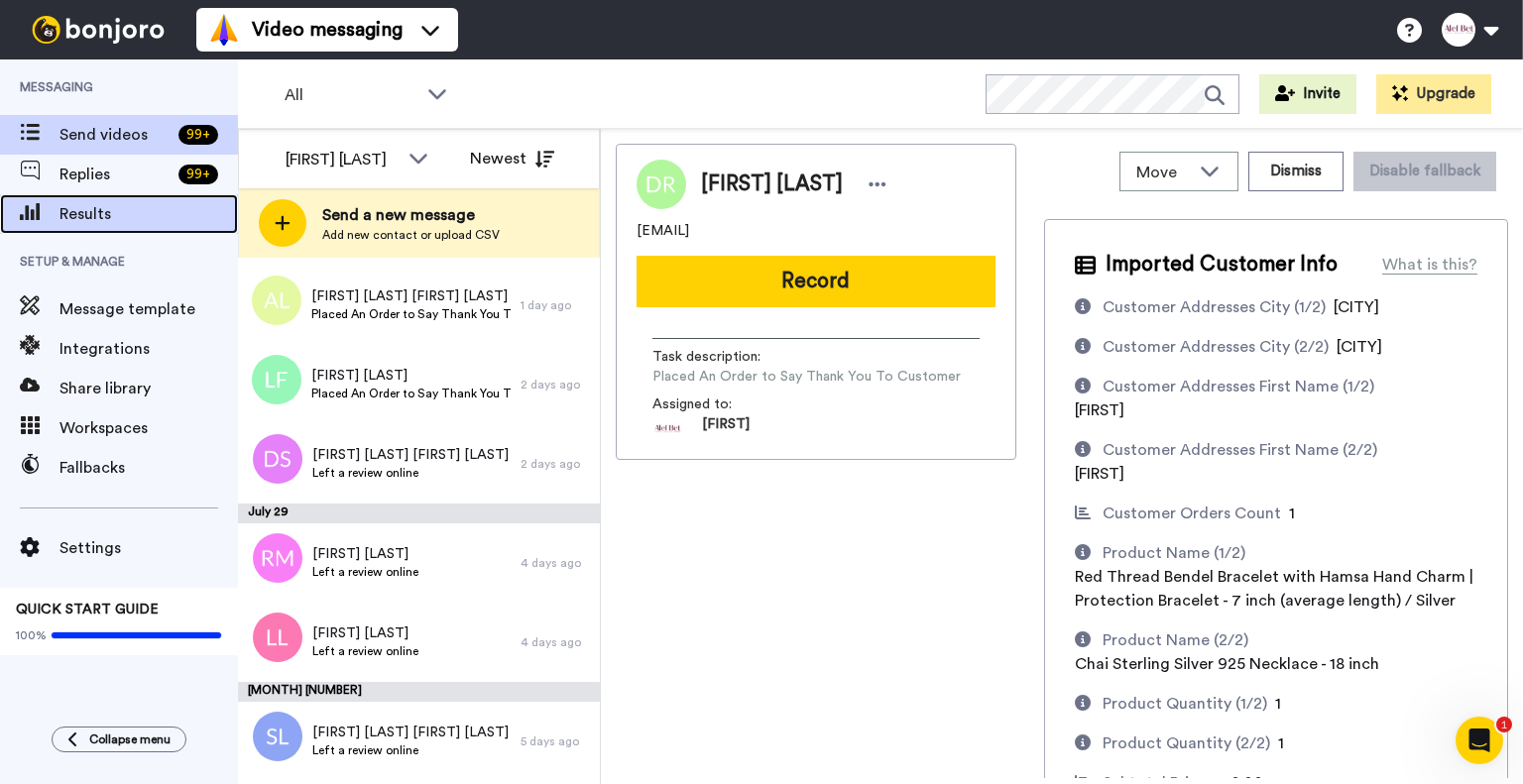click on "Results" at bounding box center (149, 214) 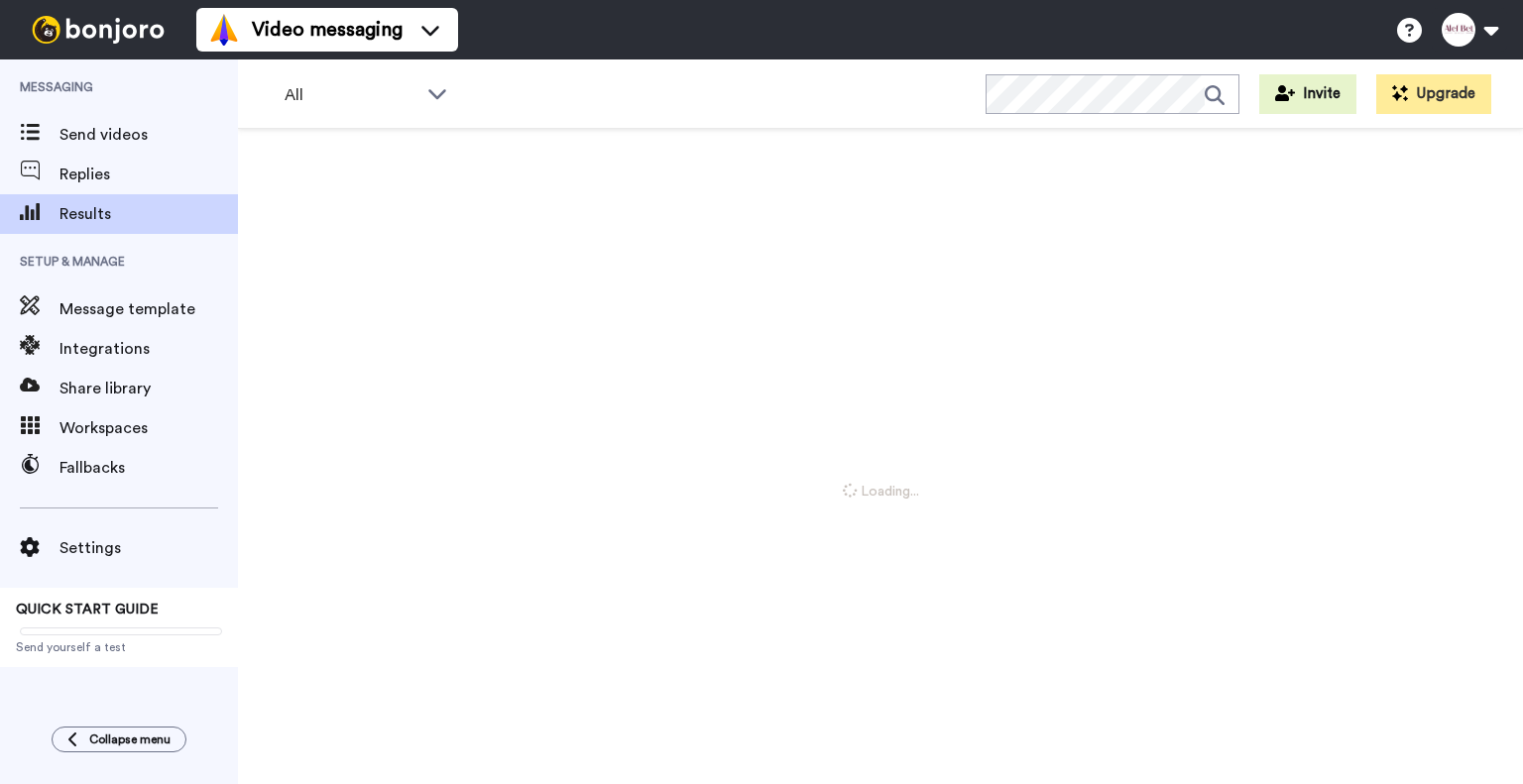 scroll, scrollTop: 0, scrollLeft: 0, axis: both 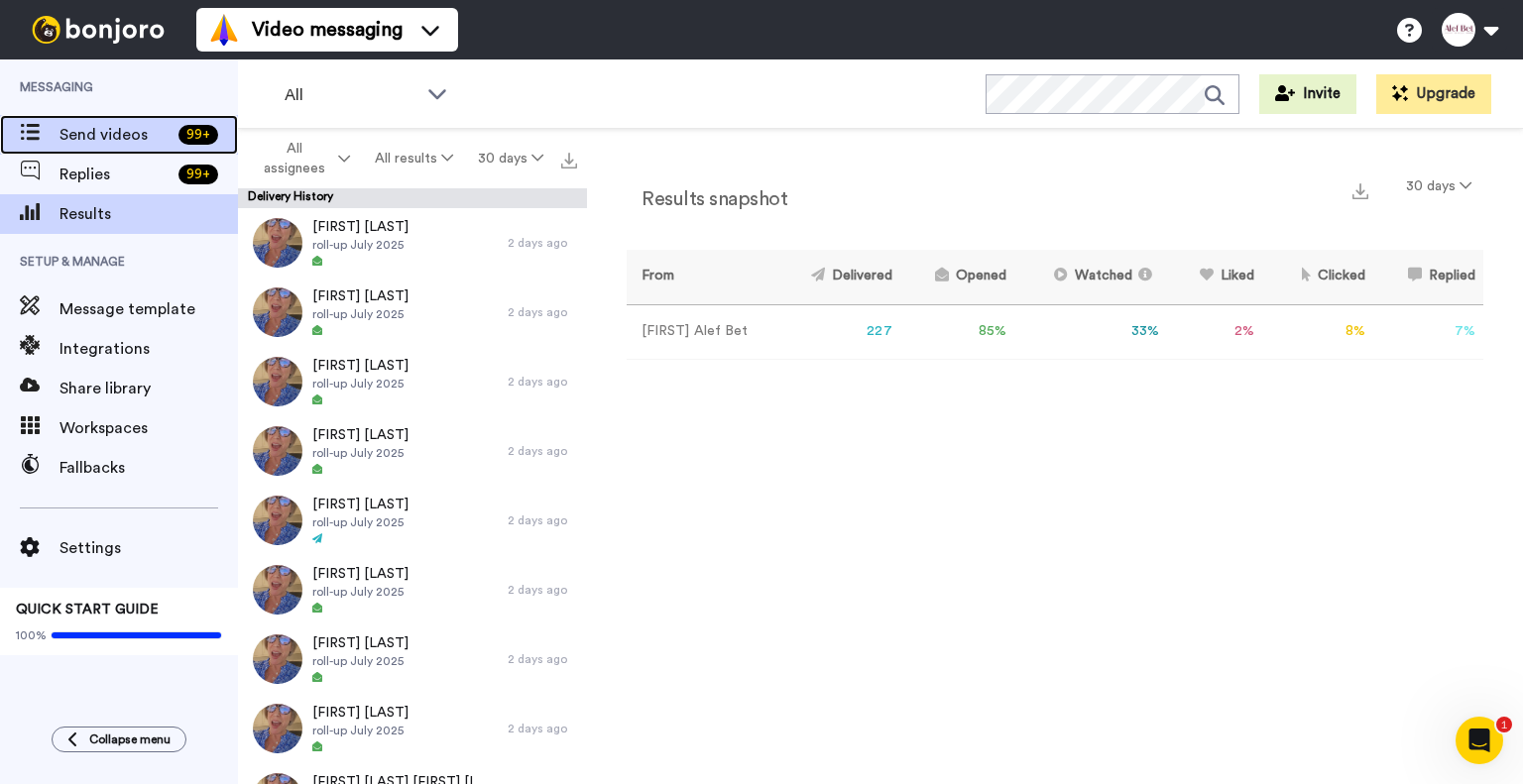 click on "Send videos" at bounding box center (115, 135) 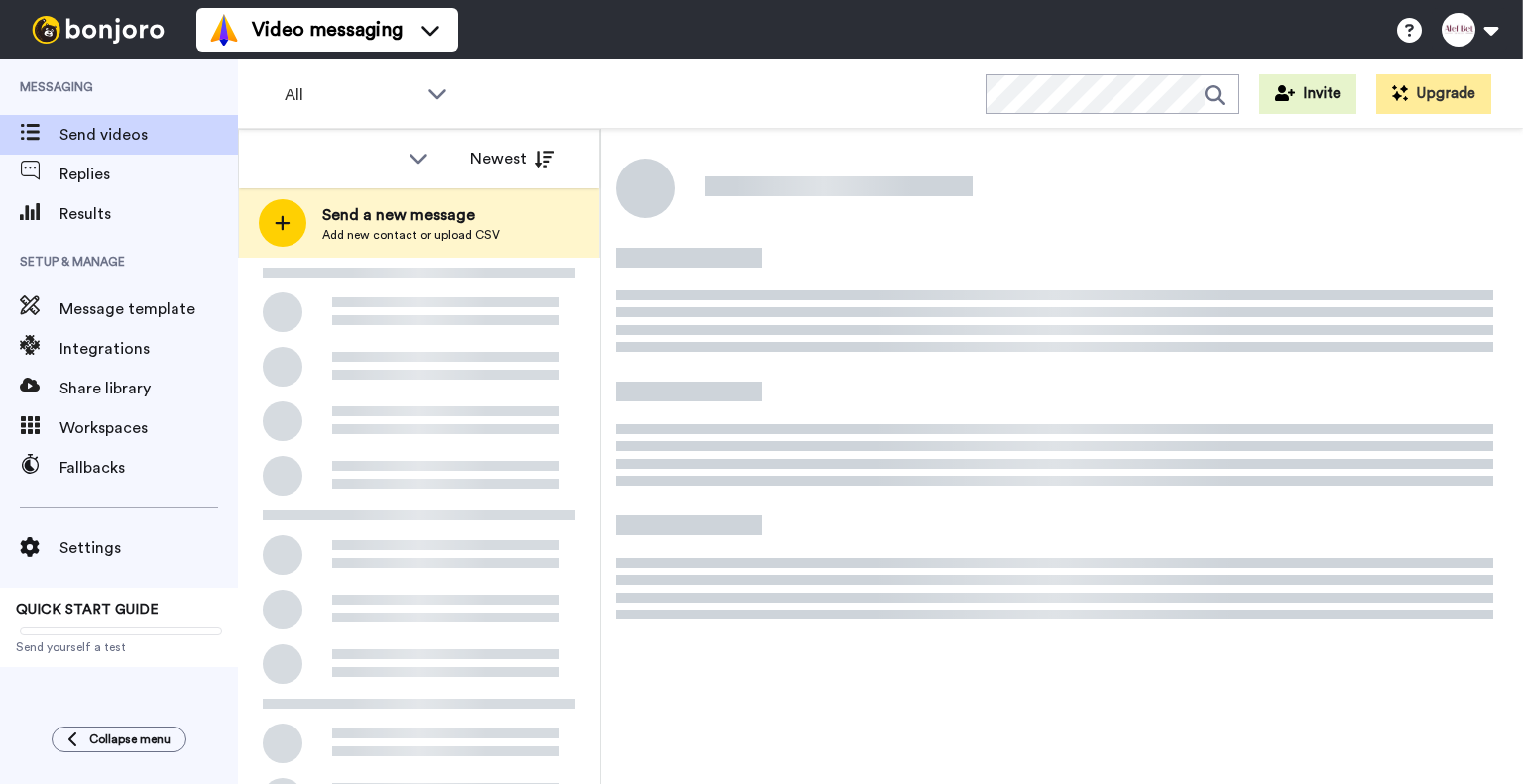 scroll, scrollTop: 0, scrollLeft: 0, axis: both 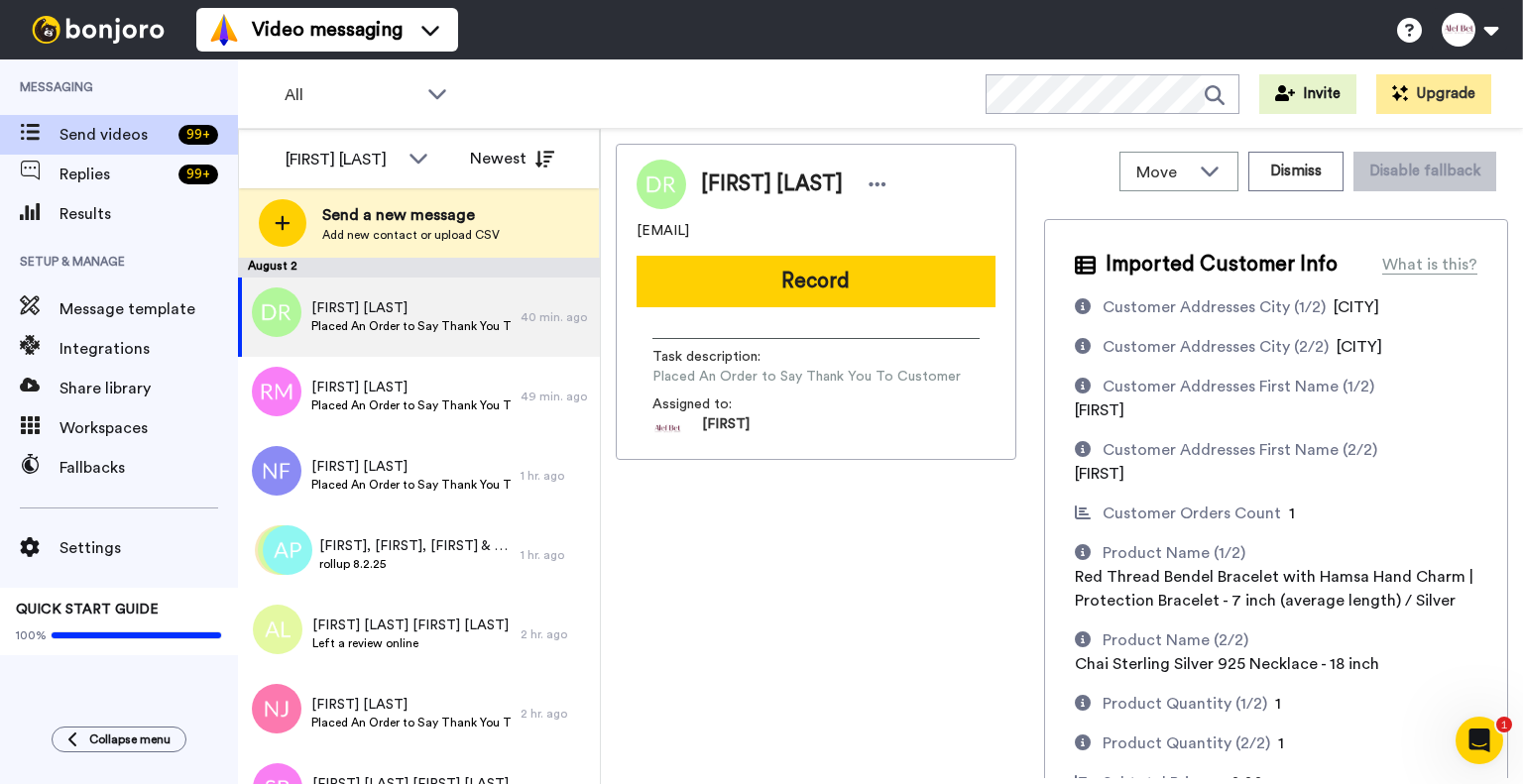 click on "Record" at bounding box center (816, 281) 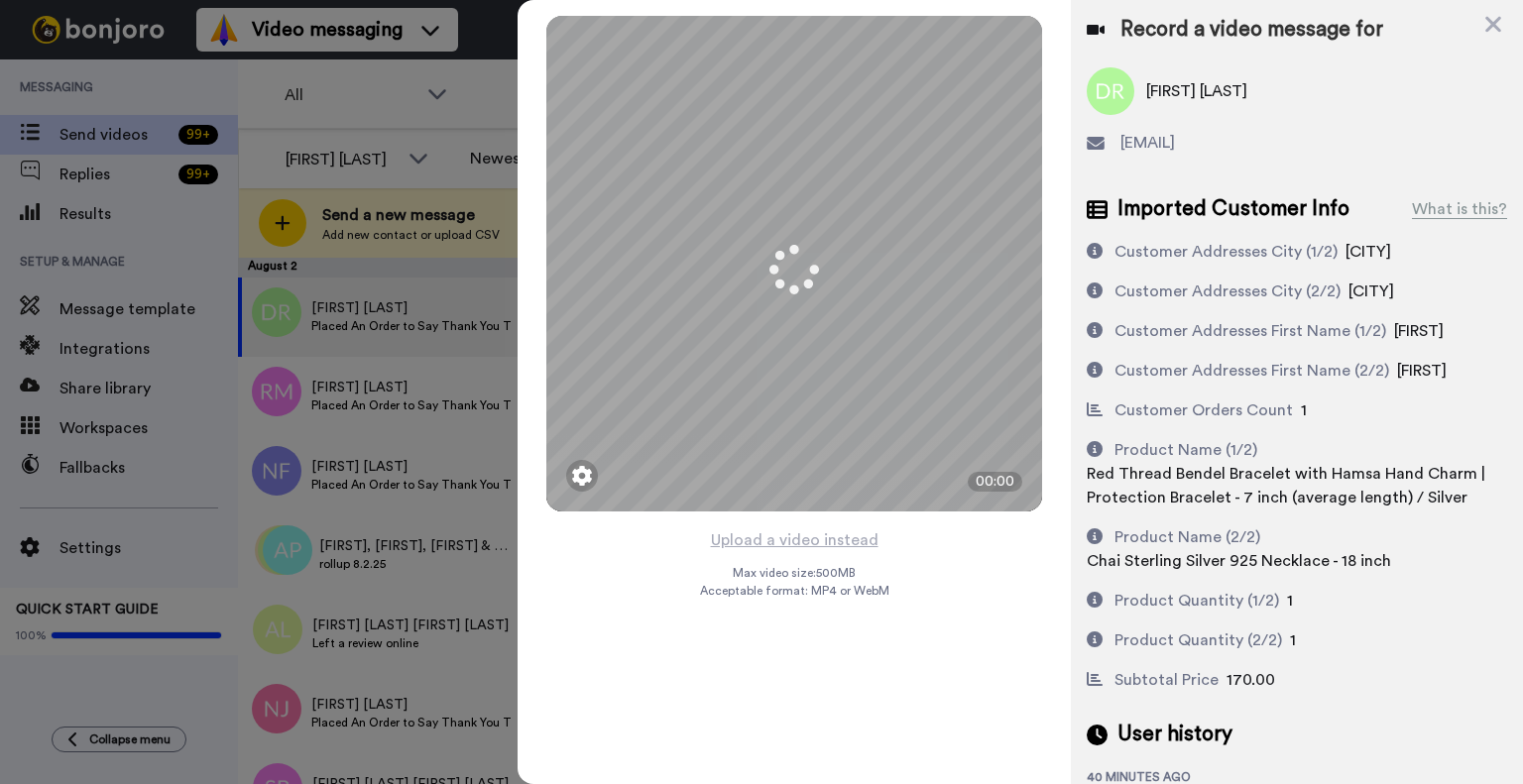 click 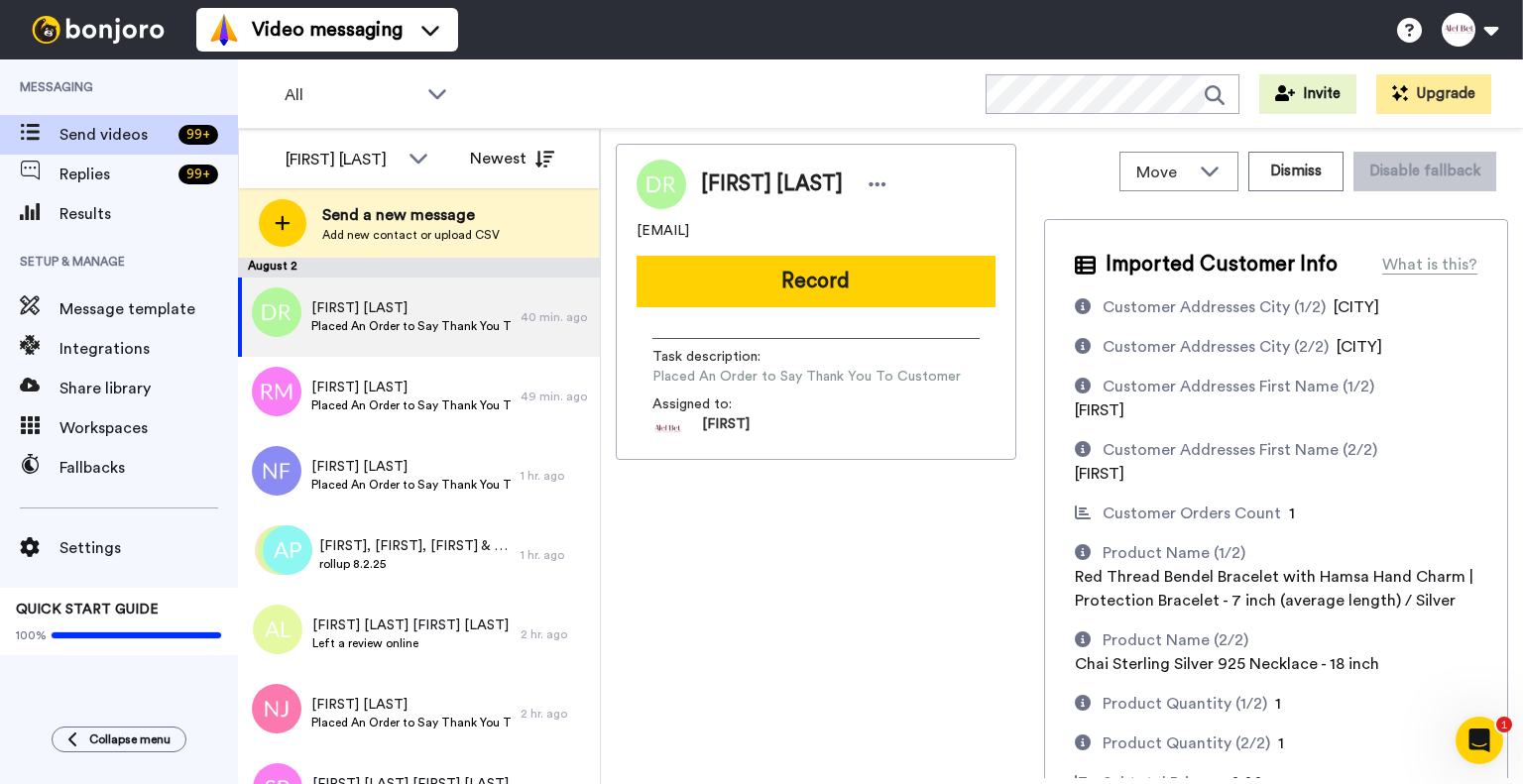 scroll, scrollTop: 0, scrollLeft: 0, axis: both 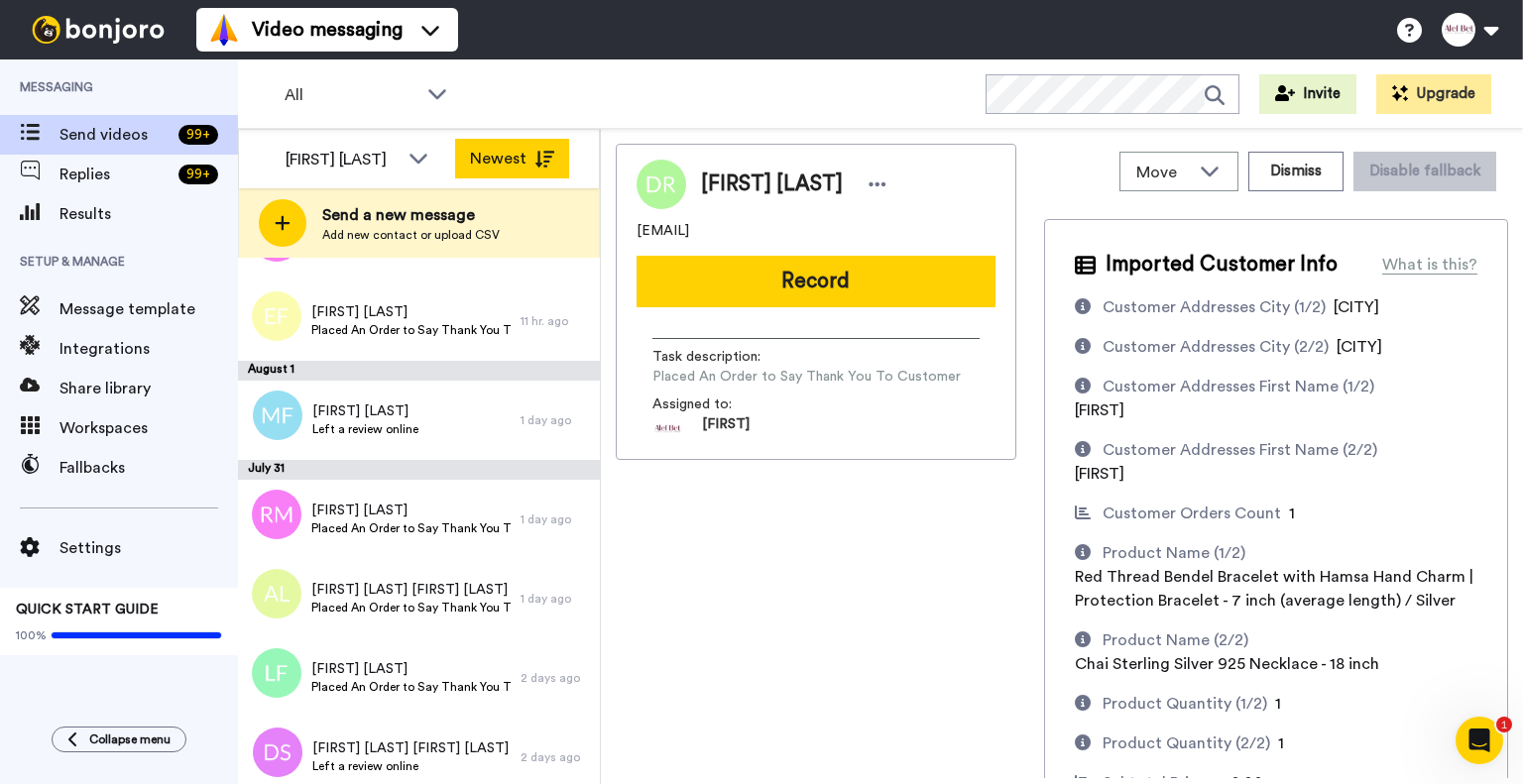 click on "Newest" at bounding box center [512, 159] 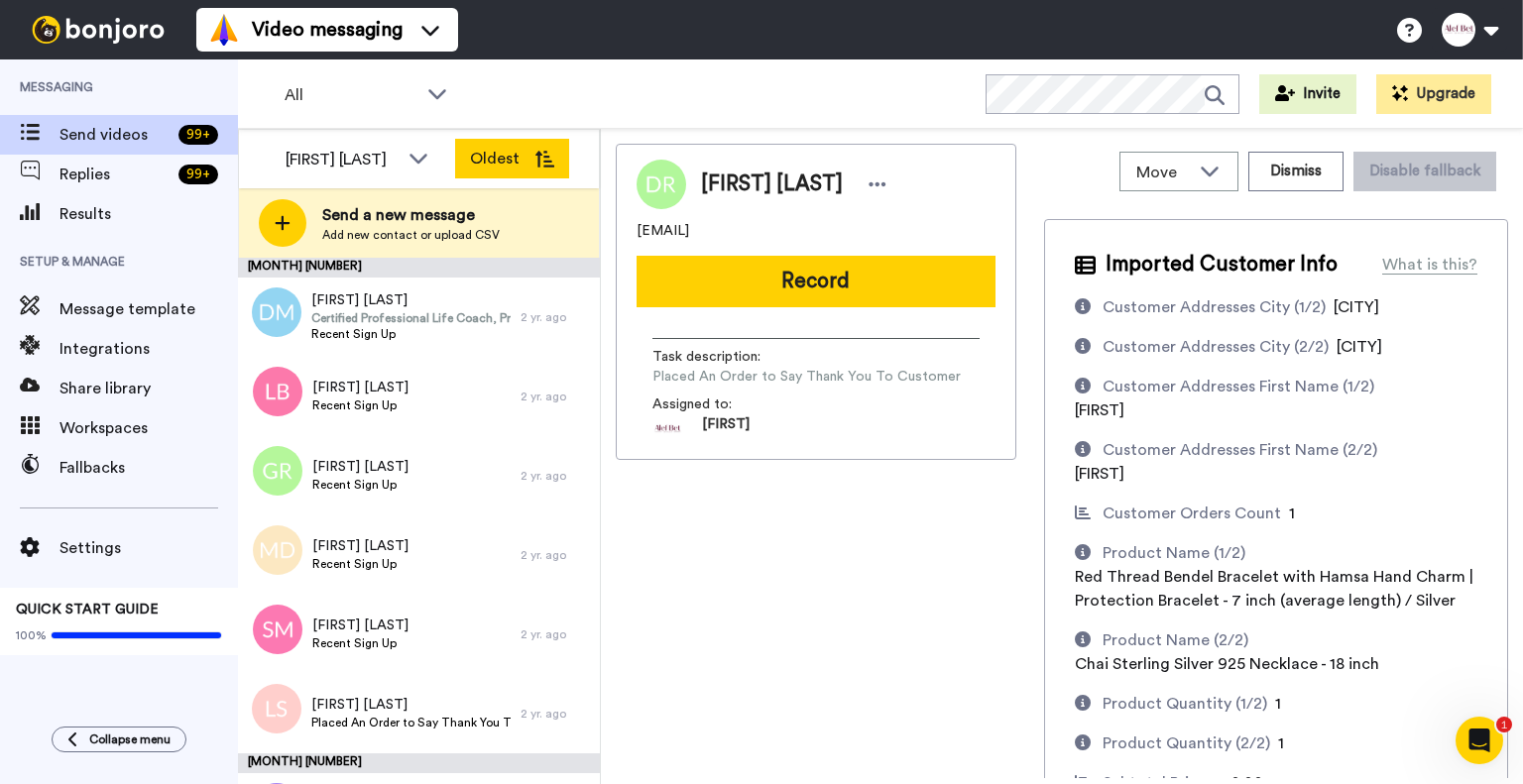 click on "Oldest" at bounding box center (512, 159) 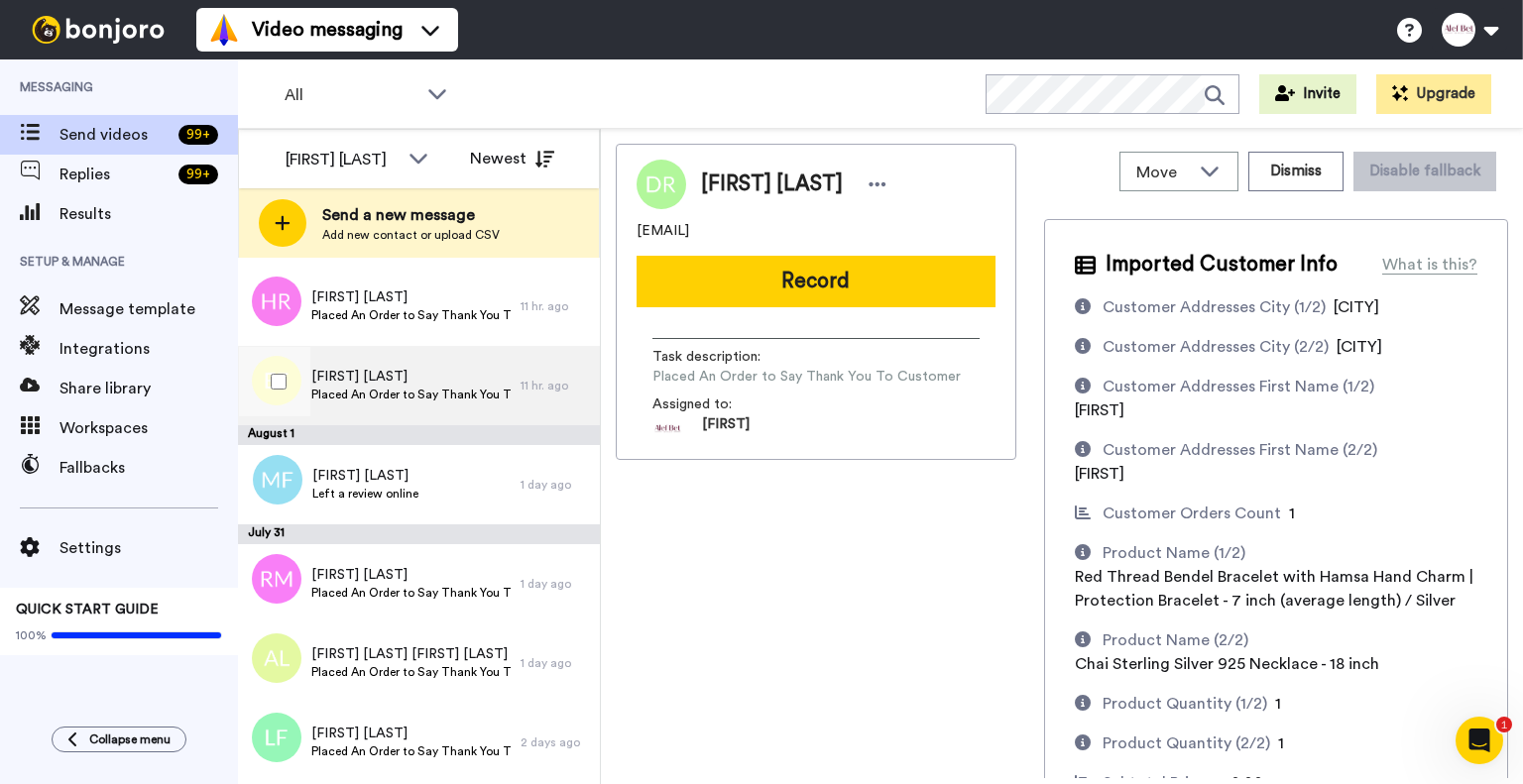 scroll, scrollTop: 1788, scrollLeft: 0, axis: vertical 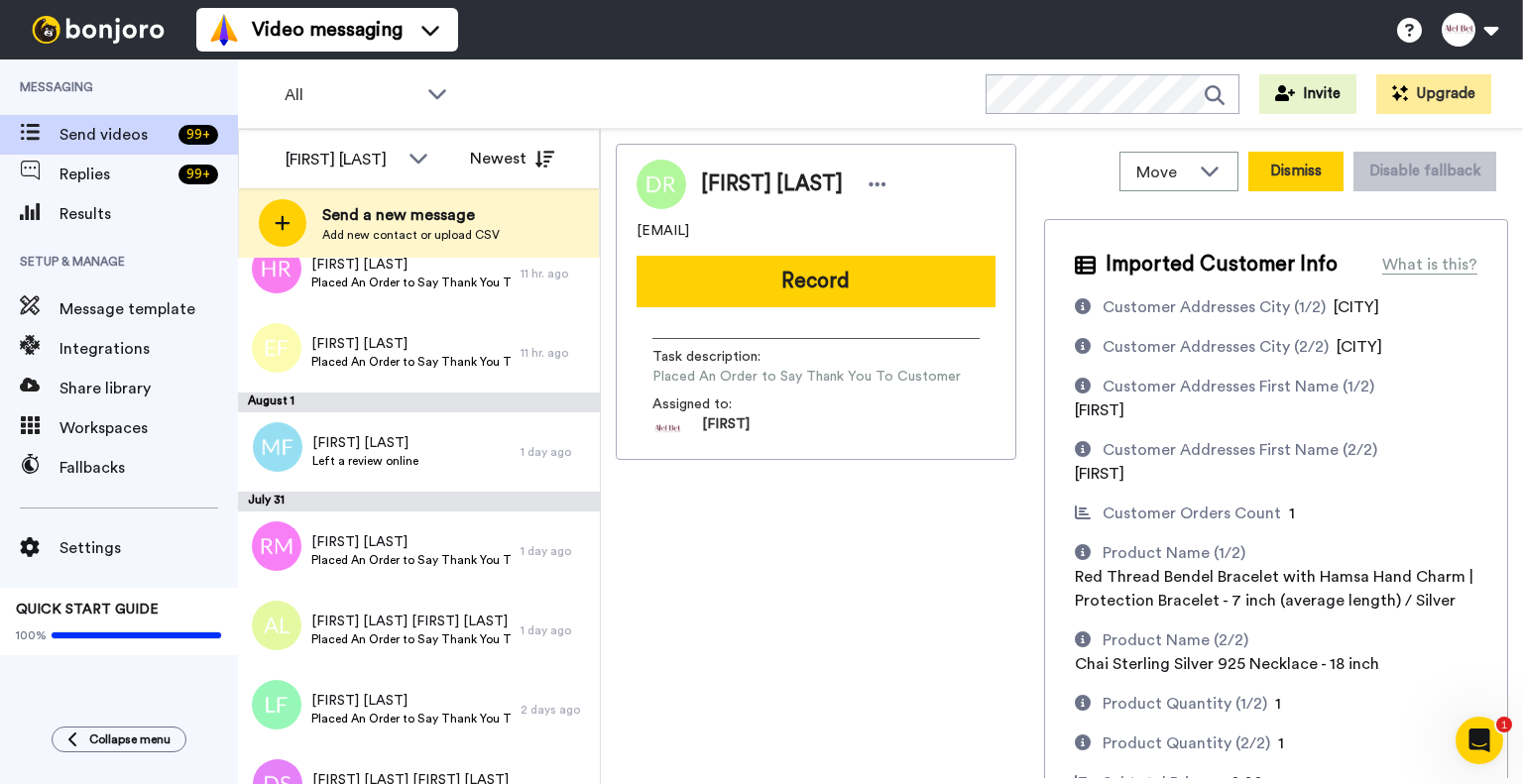 click on "Dismiss" at bounding box center (1296, 171) 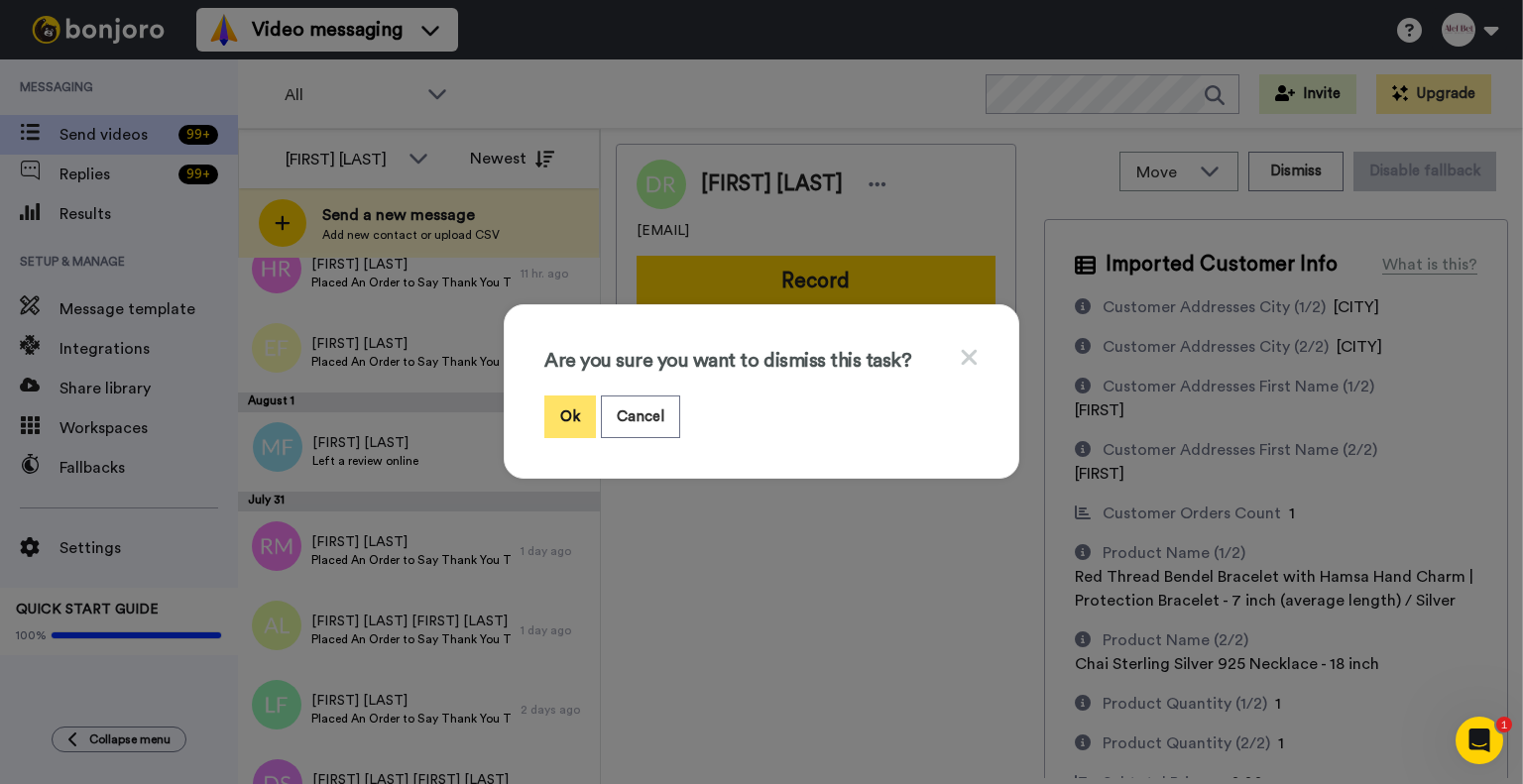 drag, startPoint x: 579, startPoint y: 417, endPoint x: 587, endPoint y: 426, distance: 12.0415946 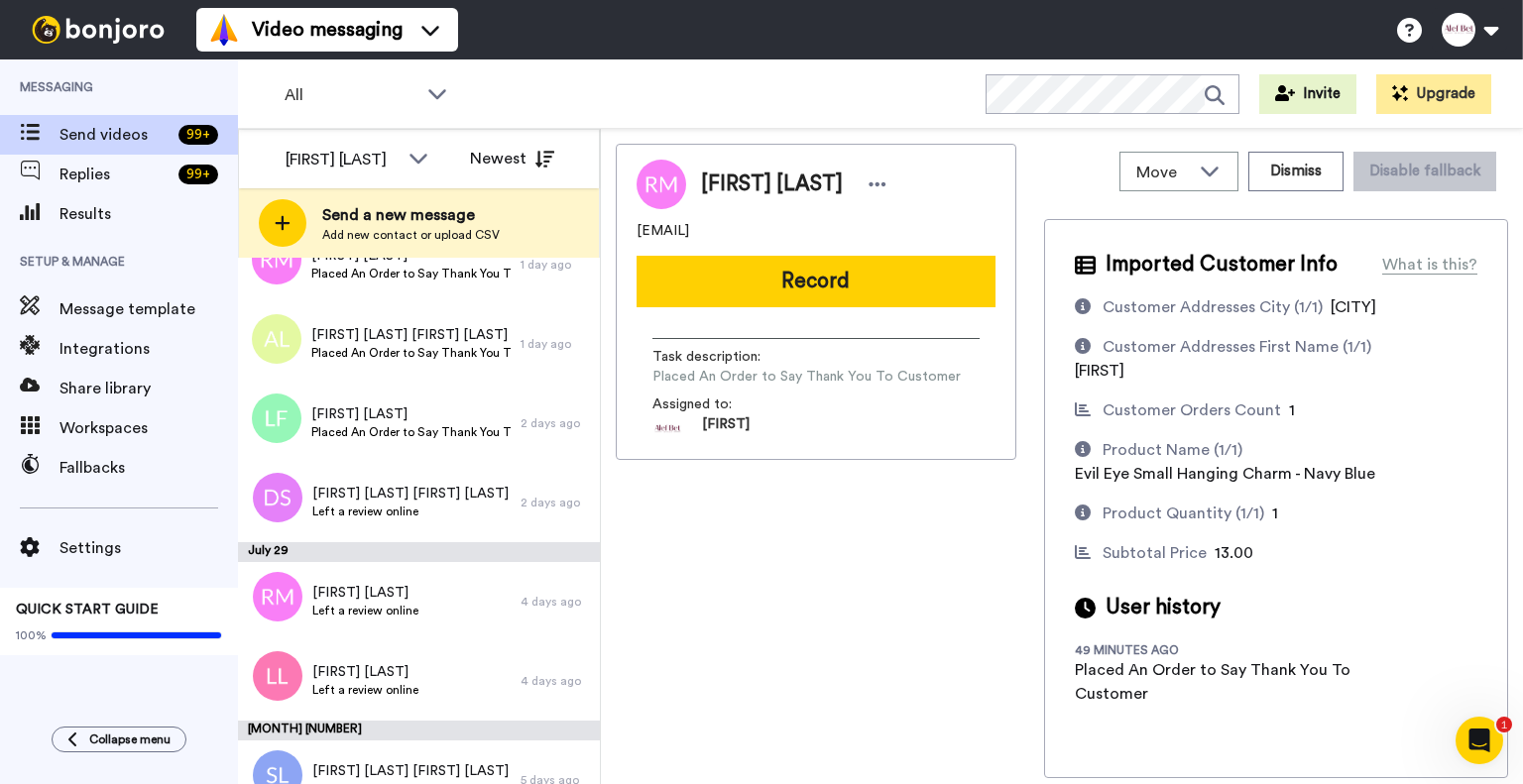 scroll, scrollTop: 2034, scrollLeft: 0, axis: vertical 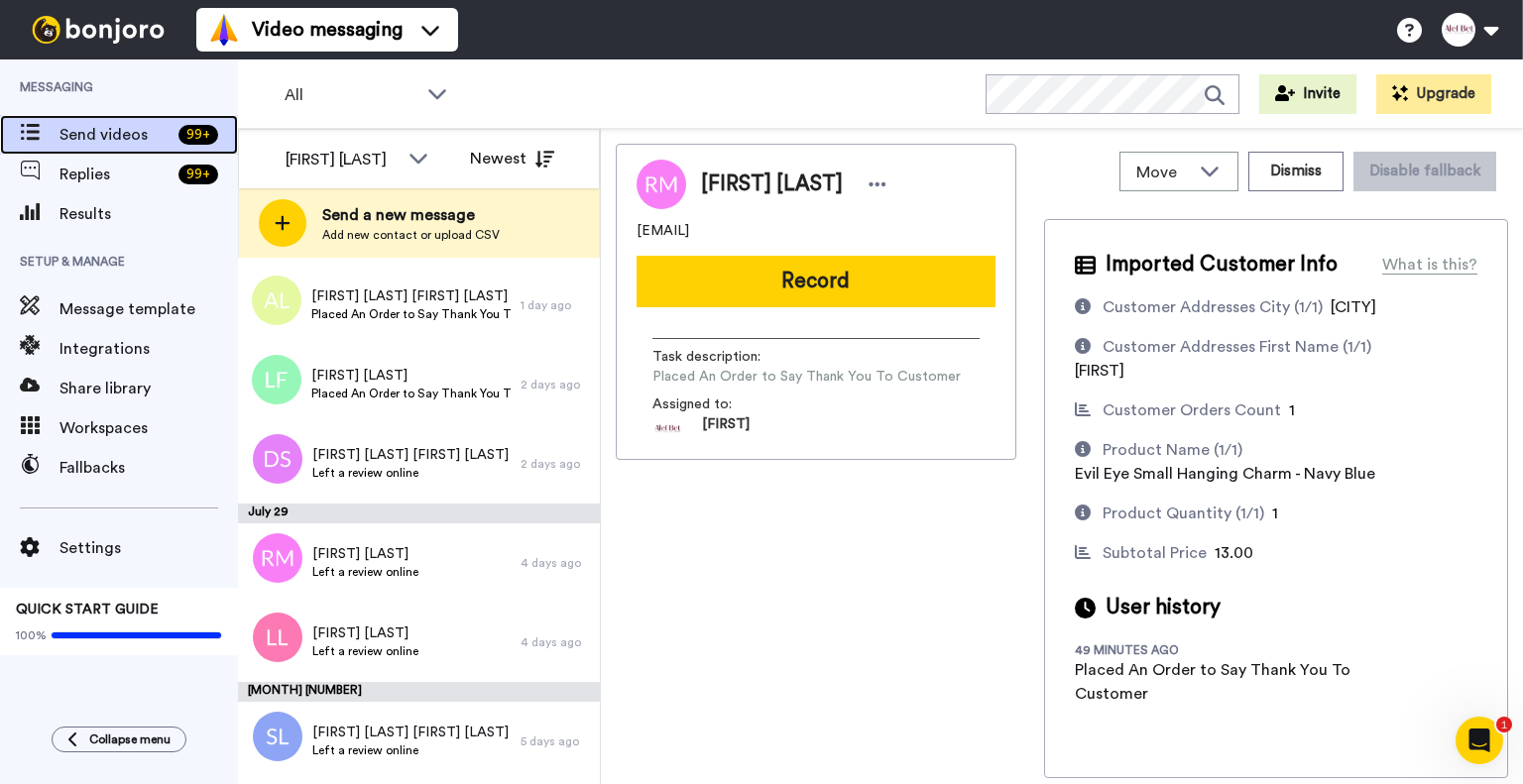 click on "Send videos" at bounding box center (115, 135) 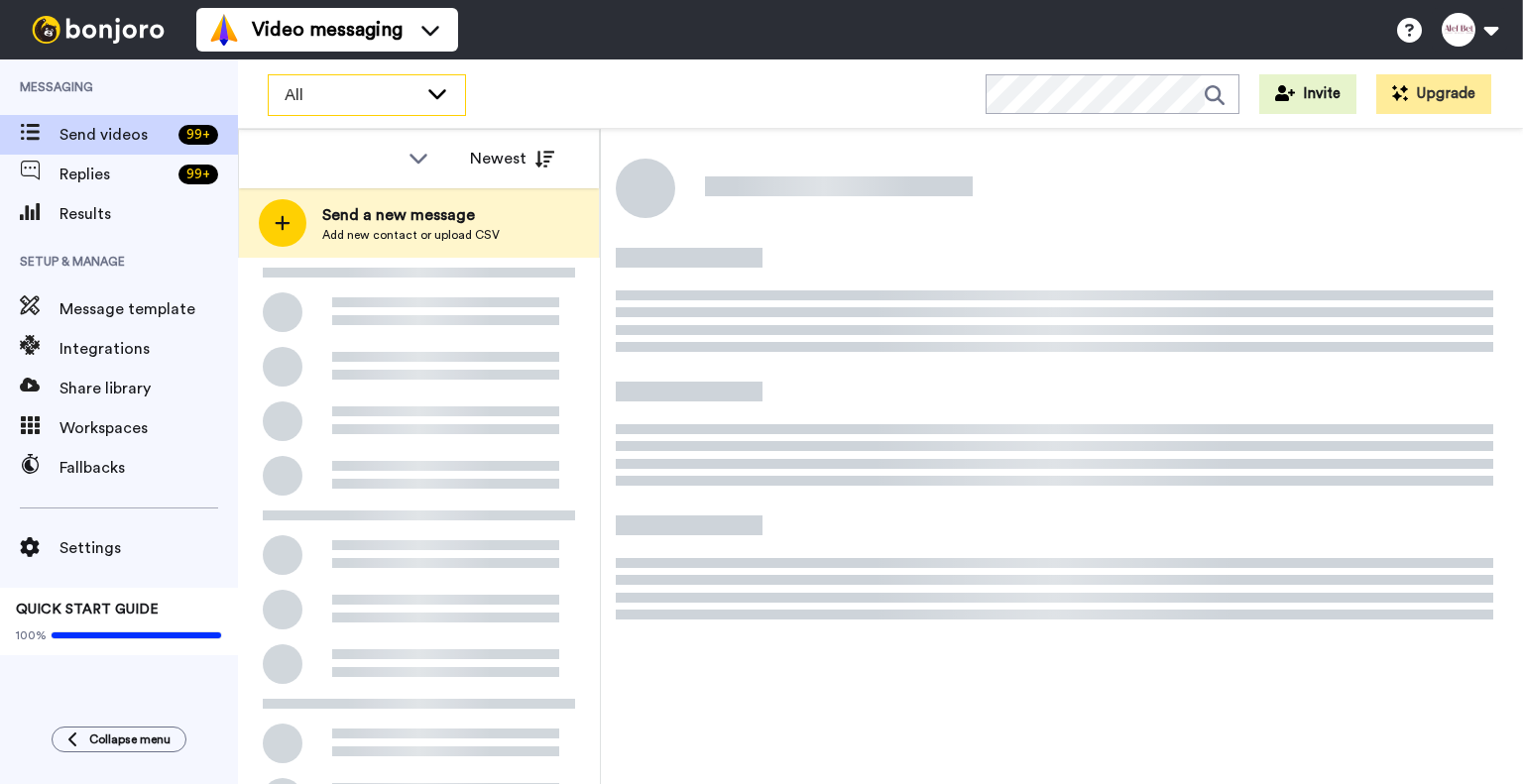 scroll, scrollTop: 0, scrollLeft: 0, axis: both 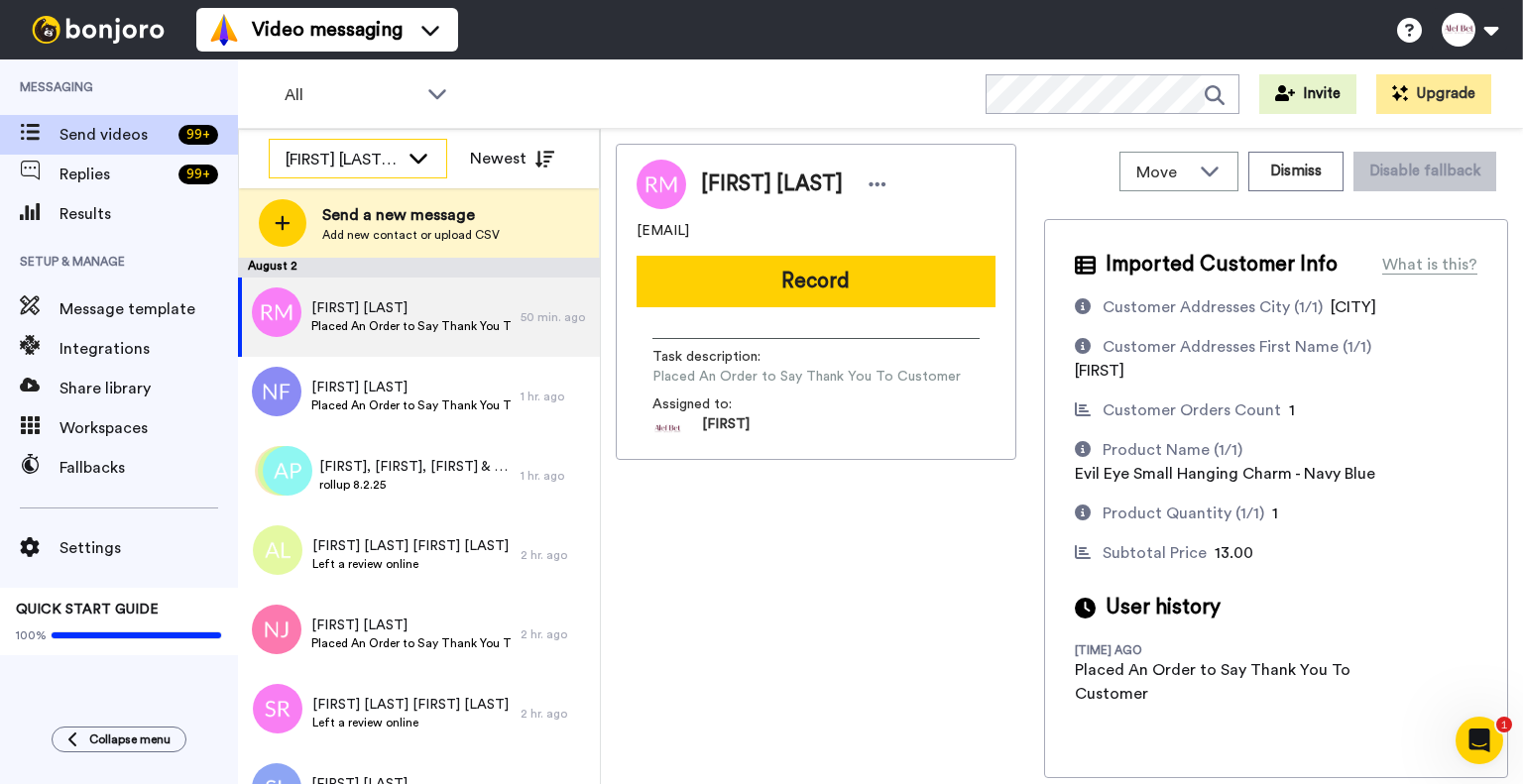 click 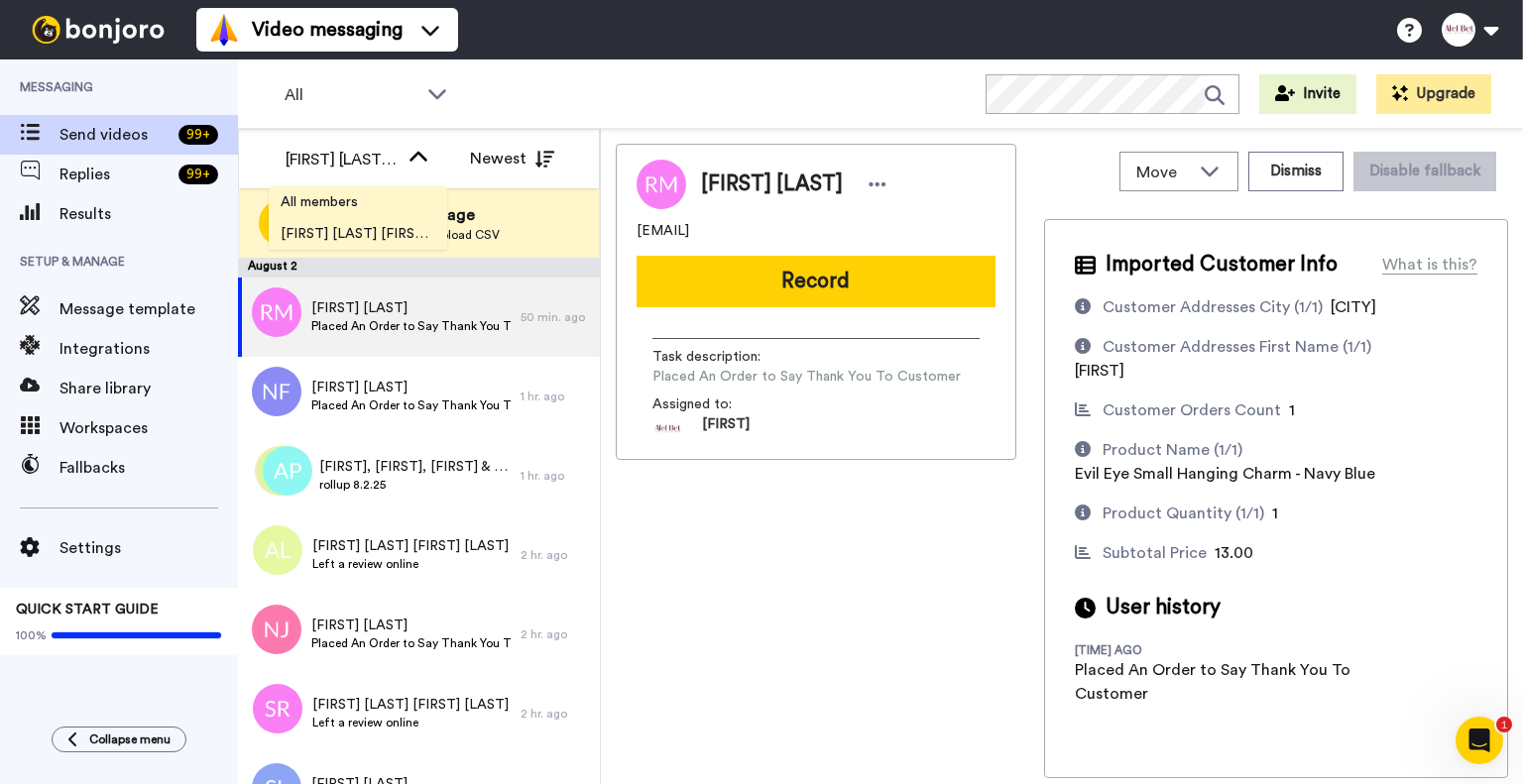 click on "All members" at bounding box center (319, 202) 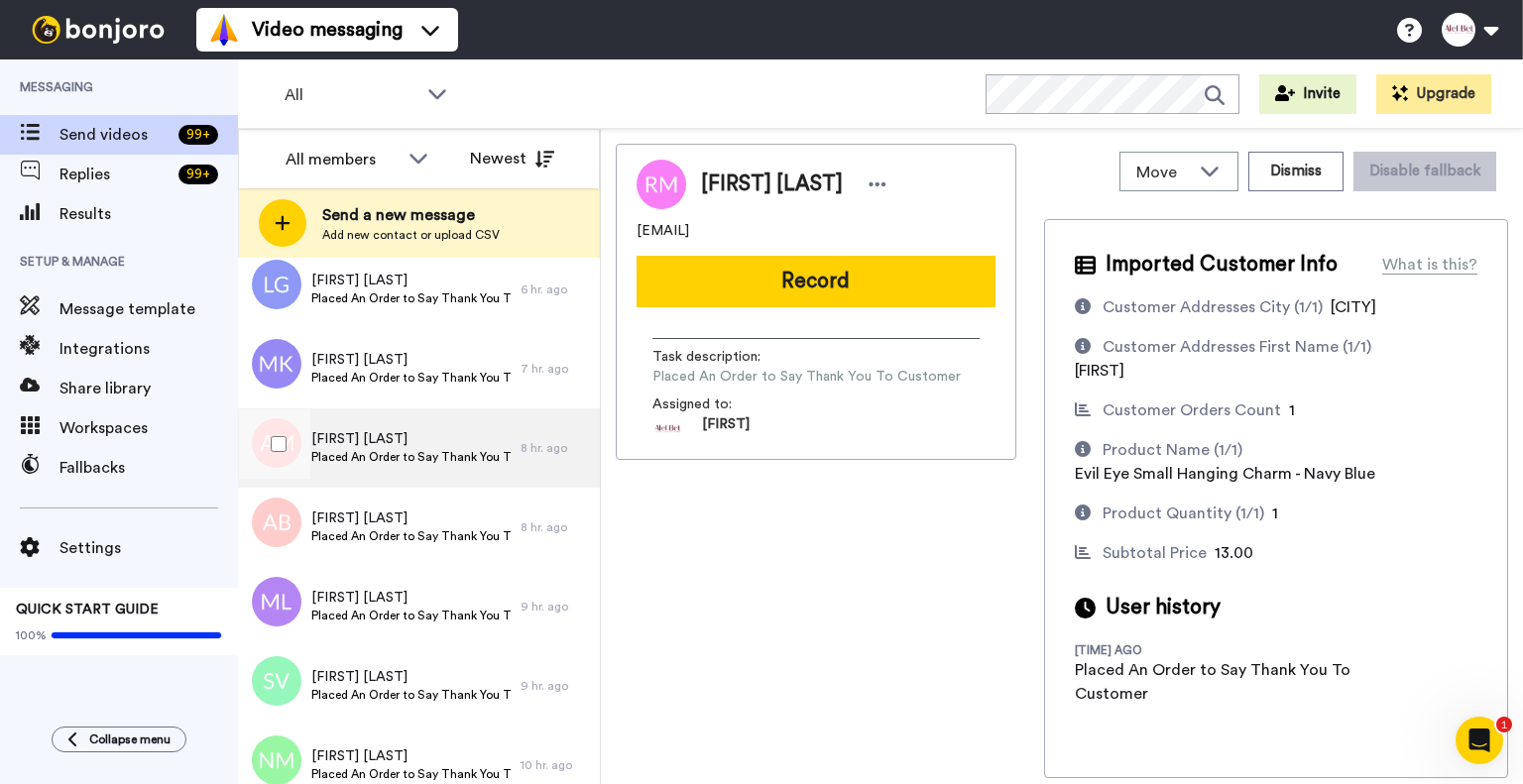 scroll, scrollTop: 1514, scrollLeft: 0, axis: vertical 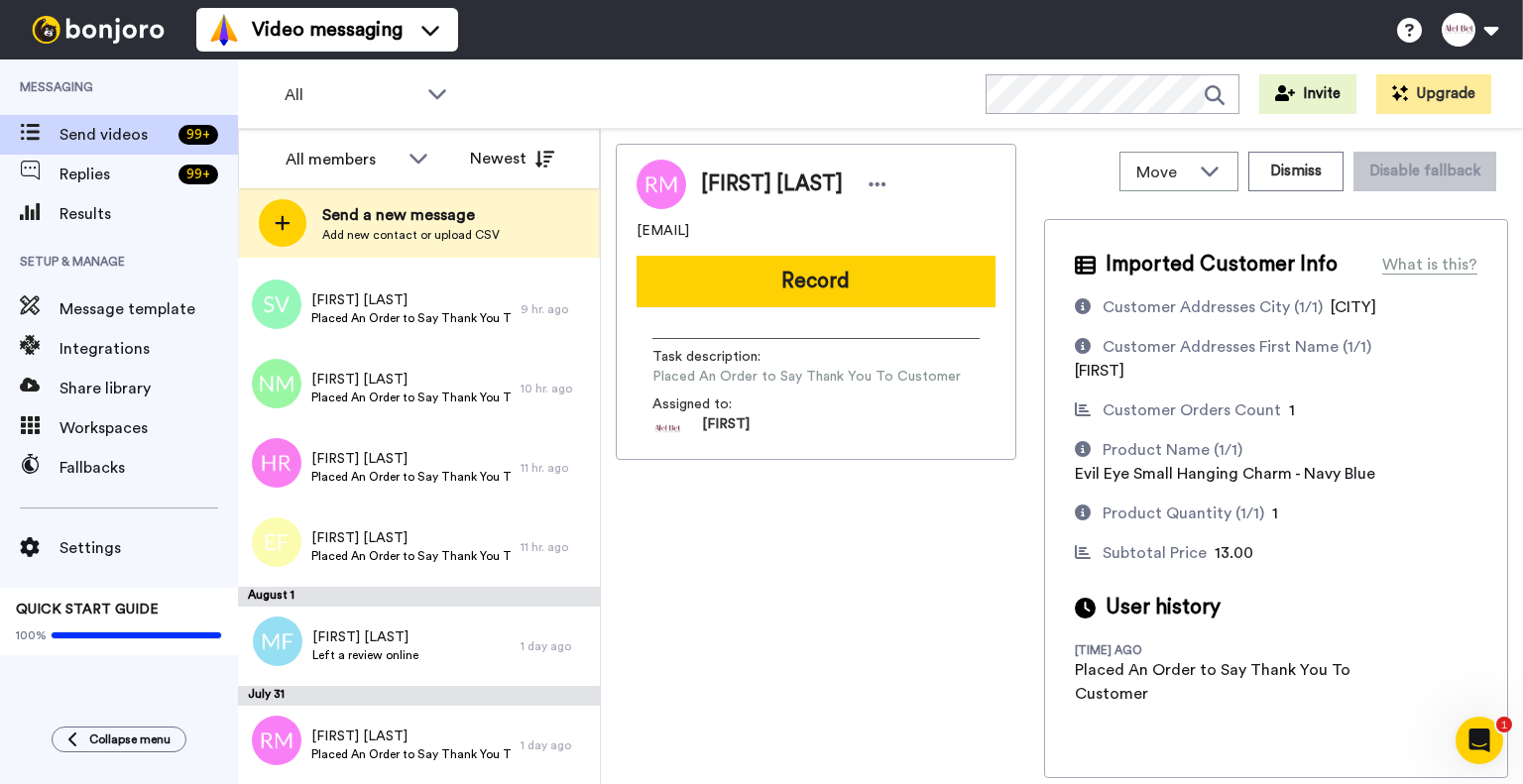 click on "August 1" at bounding box center [418, 597] 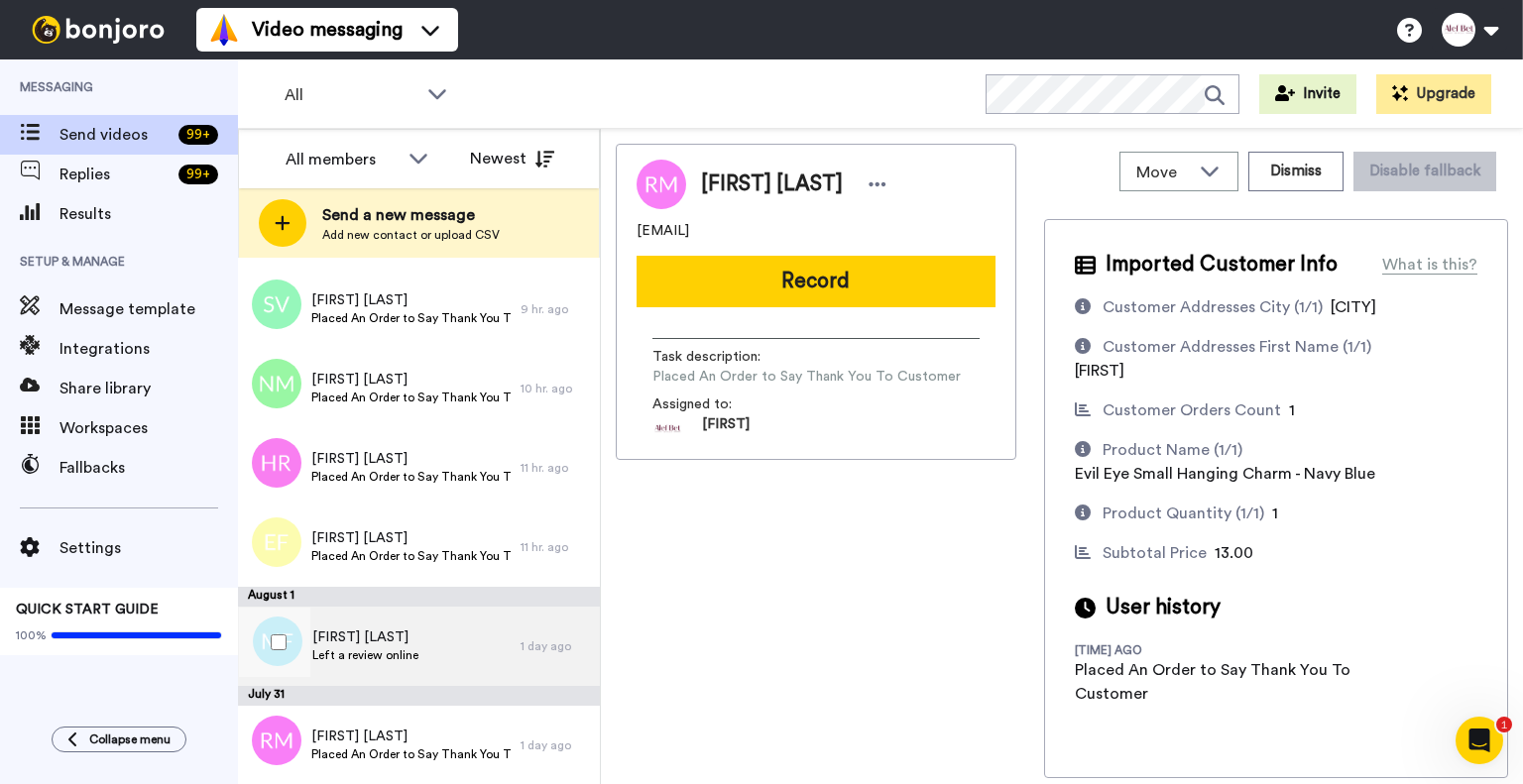 click on "Maya Foonberg Left a review online" at bounding box center [379, 646] 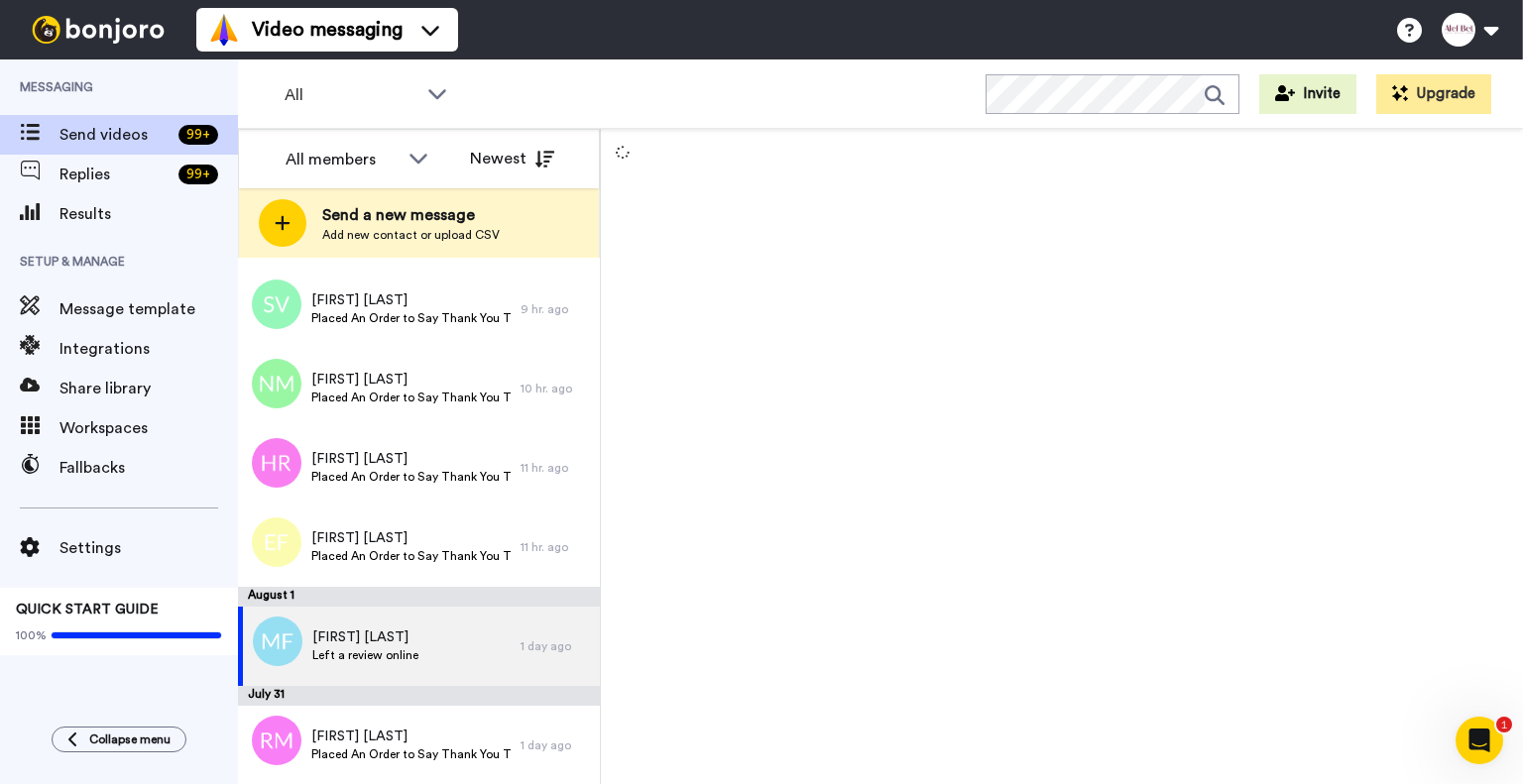 click on "August 2 Rita Manasse Placed An Order to Say Thank You To Customer 50 min. ago Nancy Feig Placed An Order to Say Thank You To Customer 1 hr. ago Abby, PaulA, Eileen & 62 others rollup 8.2.25 1 hr. ago Ashley Loeb Ashley Loeb Left a review online 2 hr. ago Nancy Jablon Placed An Order to Say Thank You To Customer 2 hr. ago Stephanee Rose Stephanee Rose Left a review online 2 hr. ago Stacey L Schwamm Placed An Order to Say Thank You To Customer 2 hr. ago Camille LaDrew Camille LaDrew Left a review online 2 hr. ago Debra Jacobs Bermann Placed An Order to Say Thank You To Customer 4 hr. ago Nancy Goldman Placed An Order to Say Thank You To Customer 4 hr. ago Hilary Macklin Placed An Order to Say Thank You To Customer 5 hr. ago Kimberley Morchower Placed An Order to Say Thank You To Customer 6 hr. ago Sandy Roth Placed An Order to Say Thank You To Customer 6 hr. ago Toby Sheer Toby Sheer Left a review online 6 hr. ago Lauren Goldfarb Placed An Order to Say Thank You To Customer 6 hr. ago Maureen Kilroy 7 hr. ago" at bounding box center [418, 795] 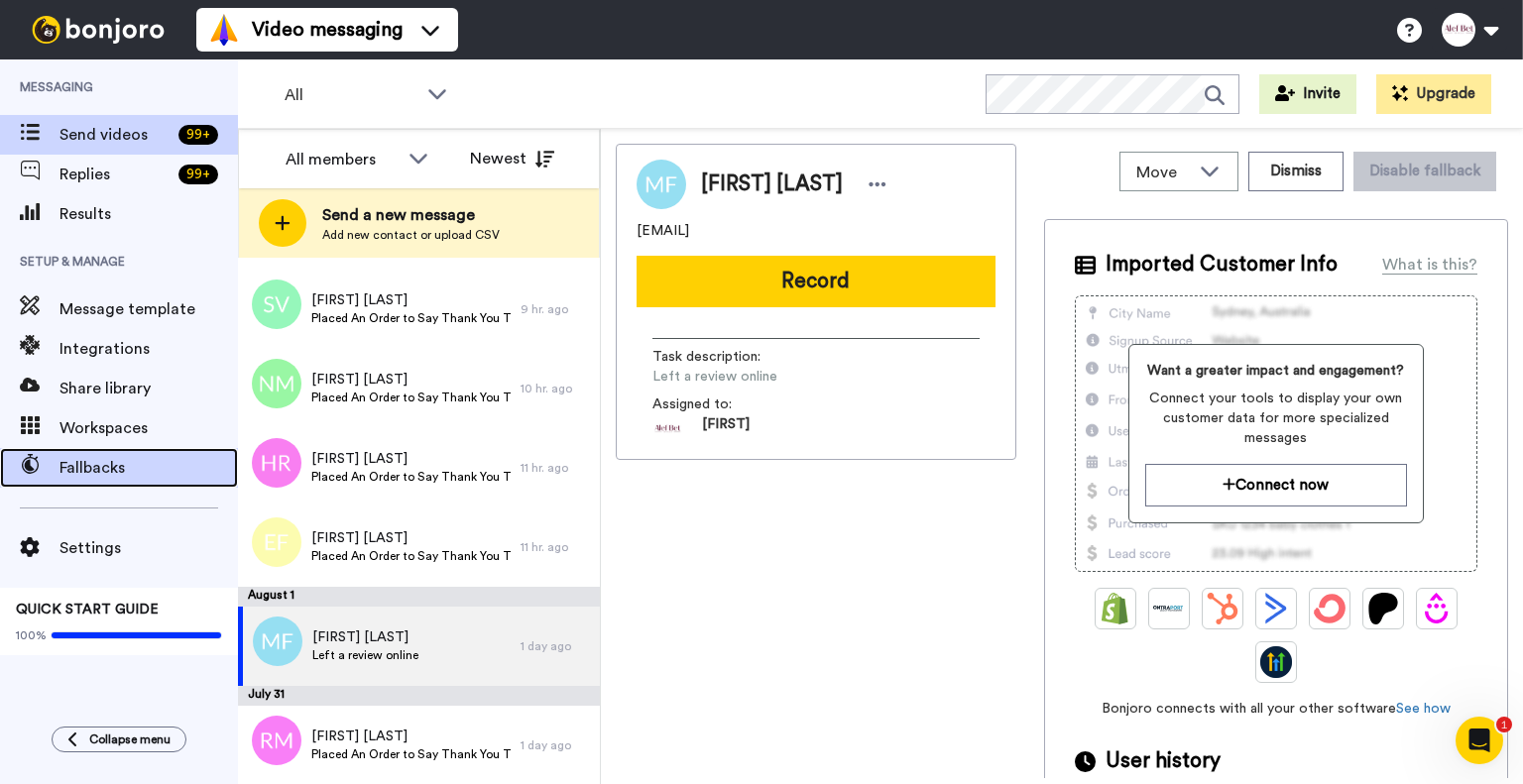 click on "Fallbacks" at bounding box center [149, 468] 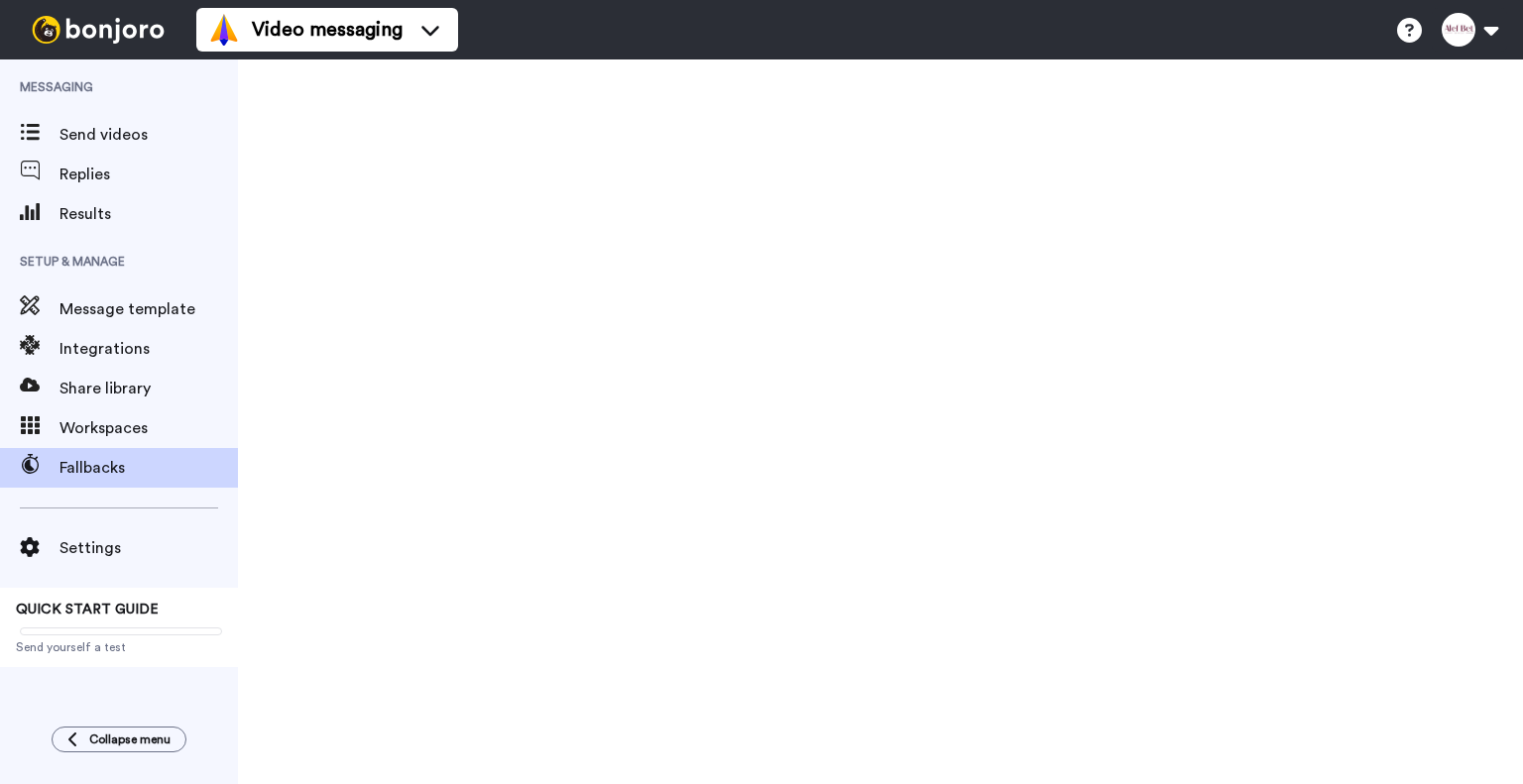scroll, scrollTop: 0, scrollLeft: 0, axis: both 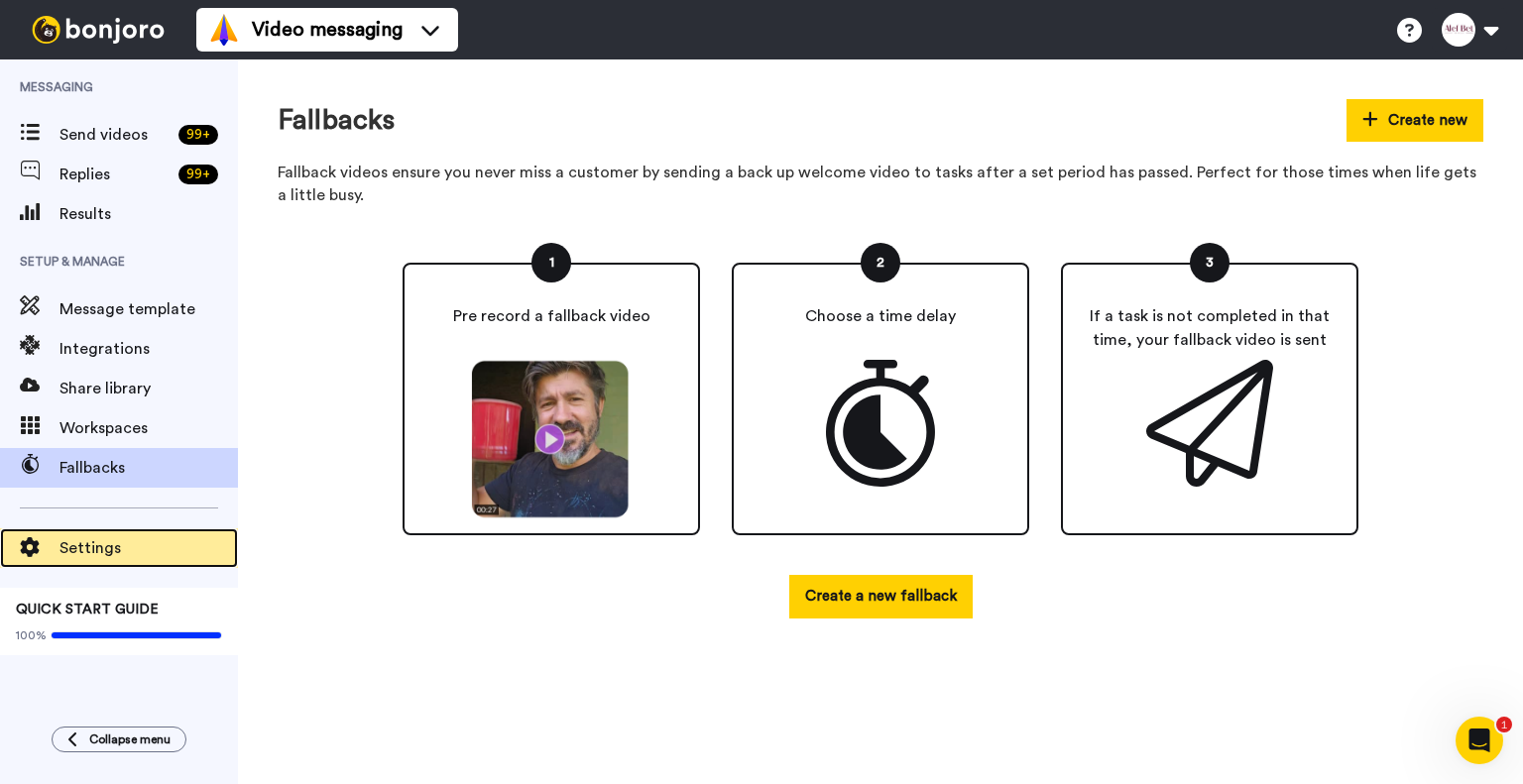 click on "Settings" at bounding box center (149, 548) 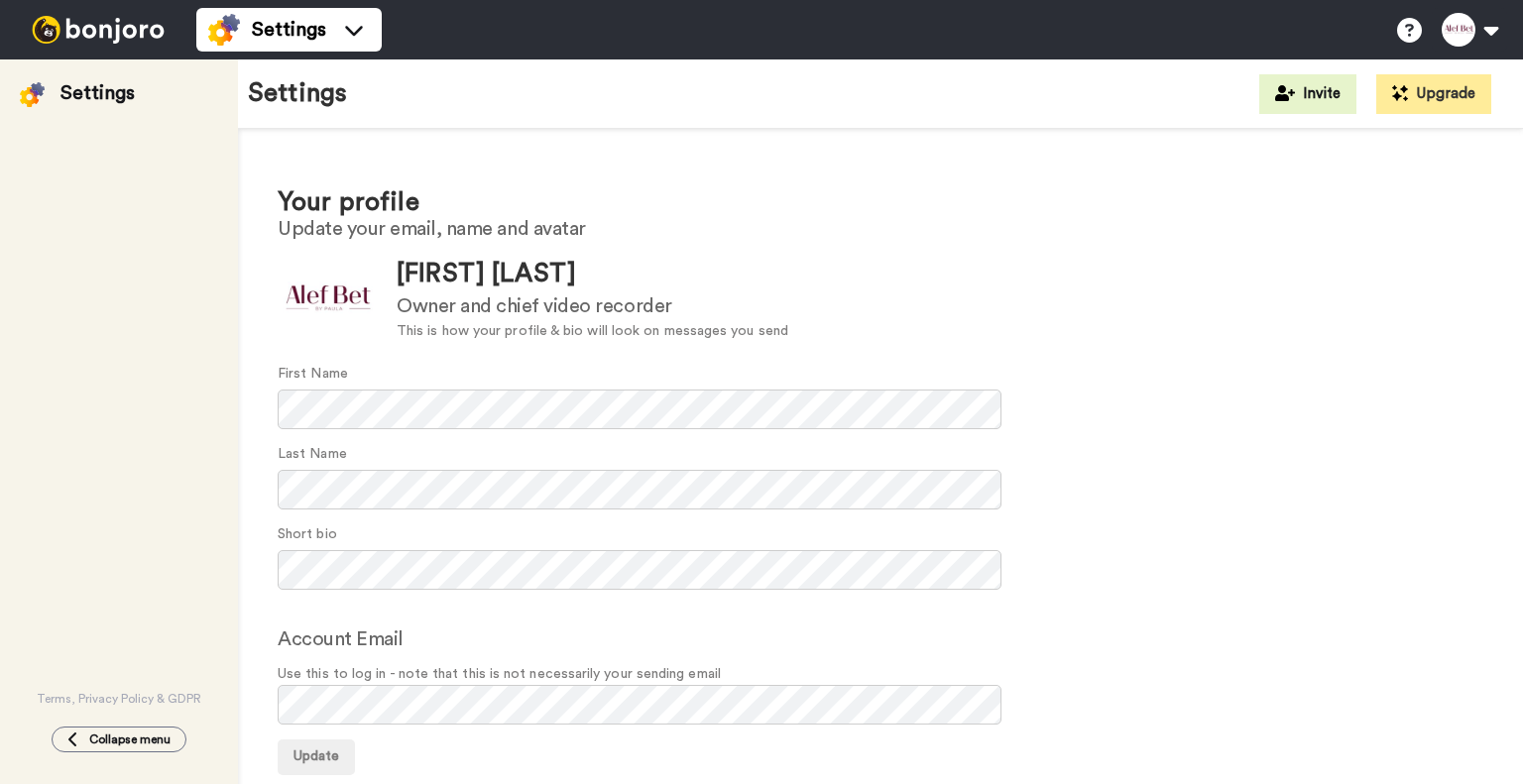 scroll, scrollTop: 0, scrollLeft: 0, axis: both 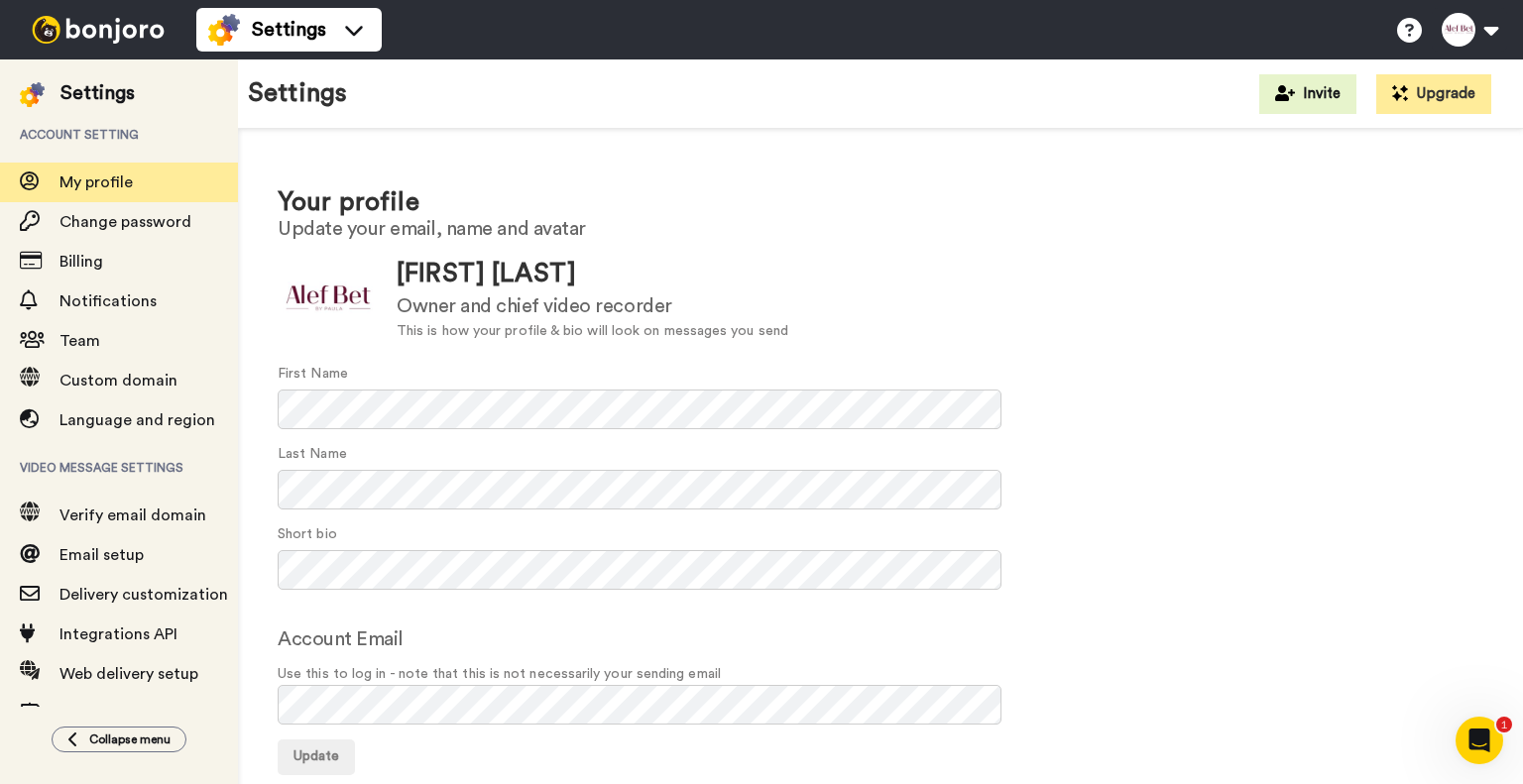 click at bounding box center [98, 30] 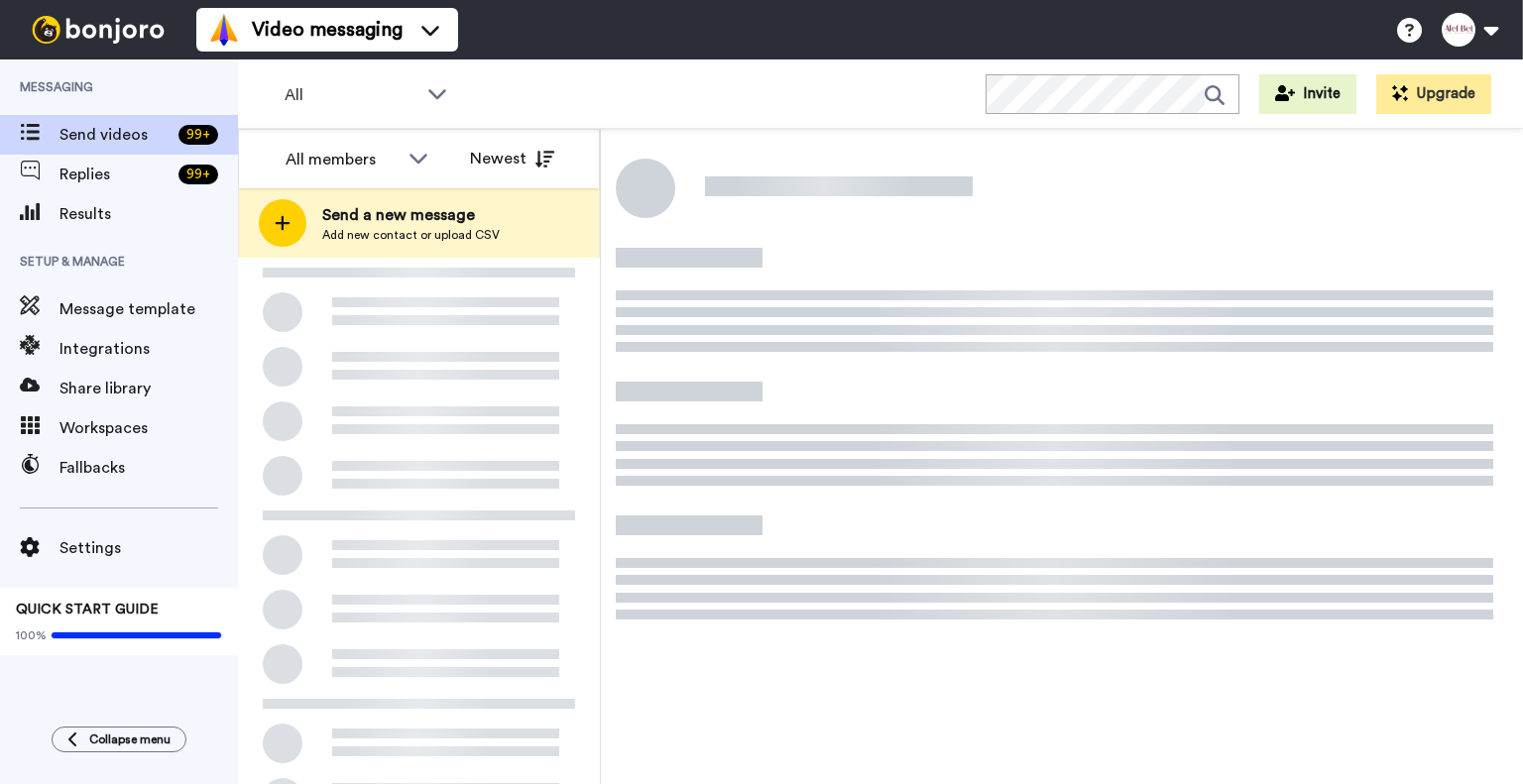 scroll, scrollTop: 0, scrollLeft: 0, axis: both 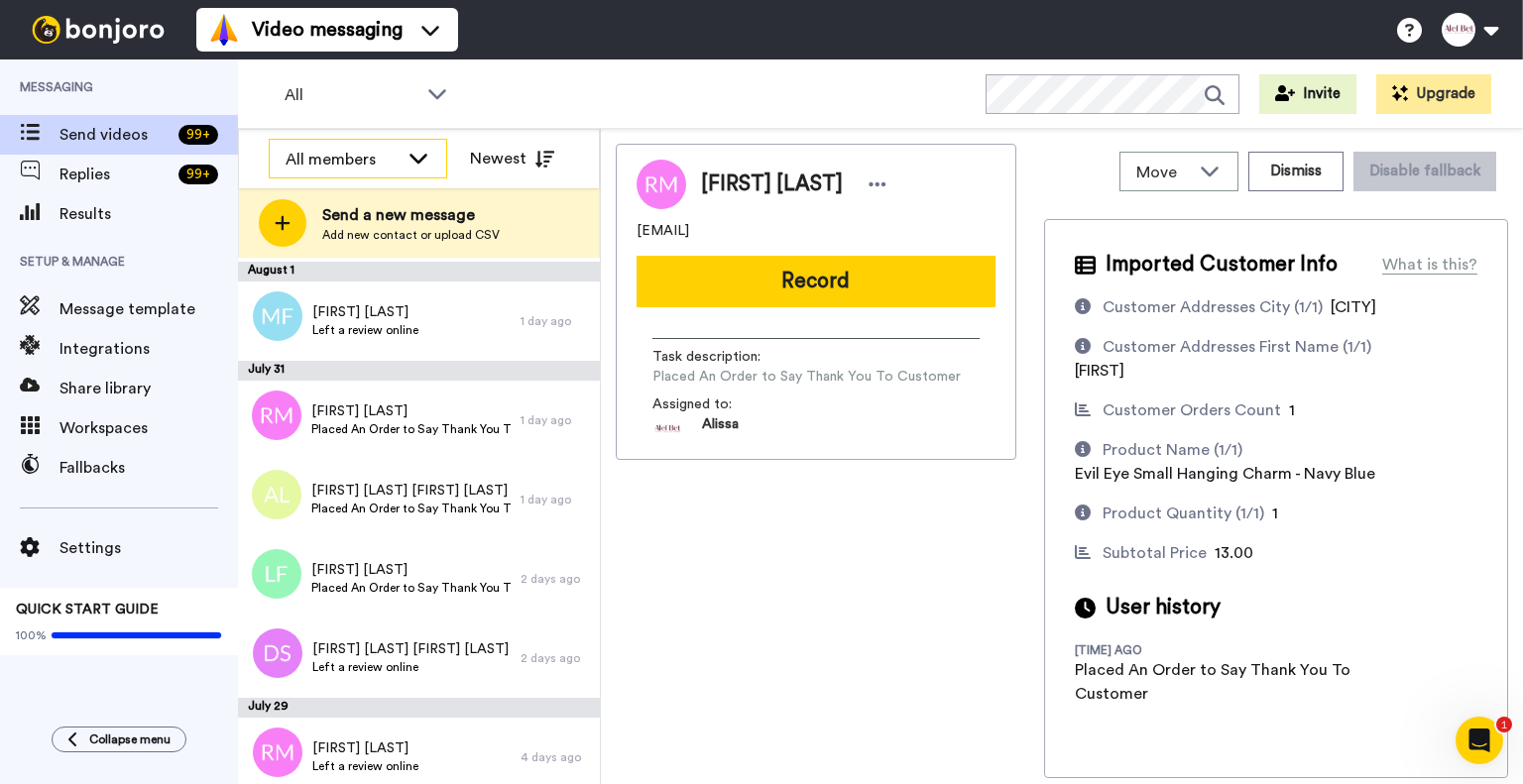 click on "All members" at bounding box center (358, 160) 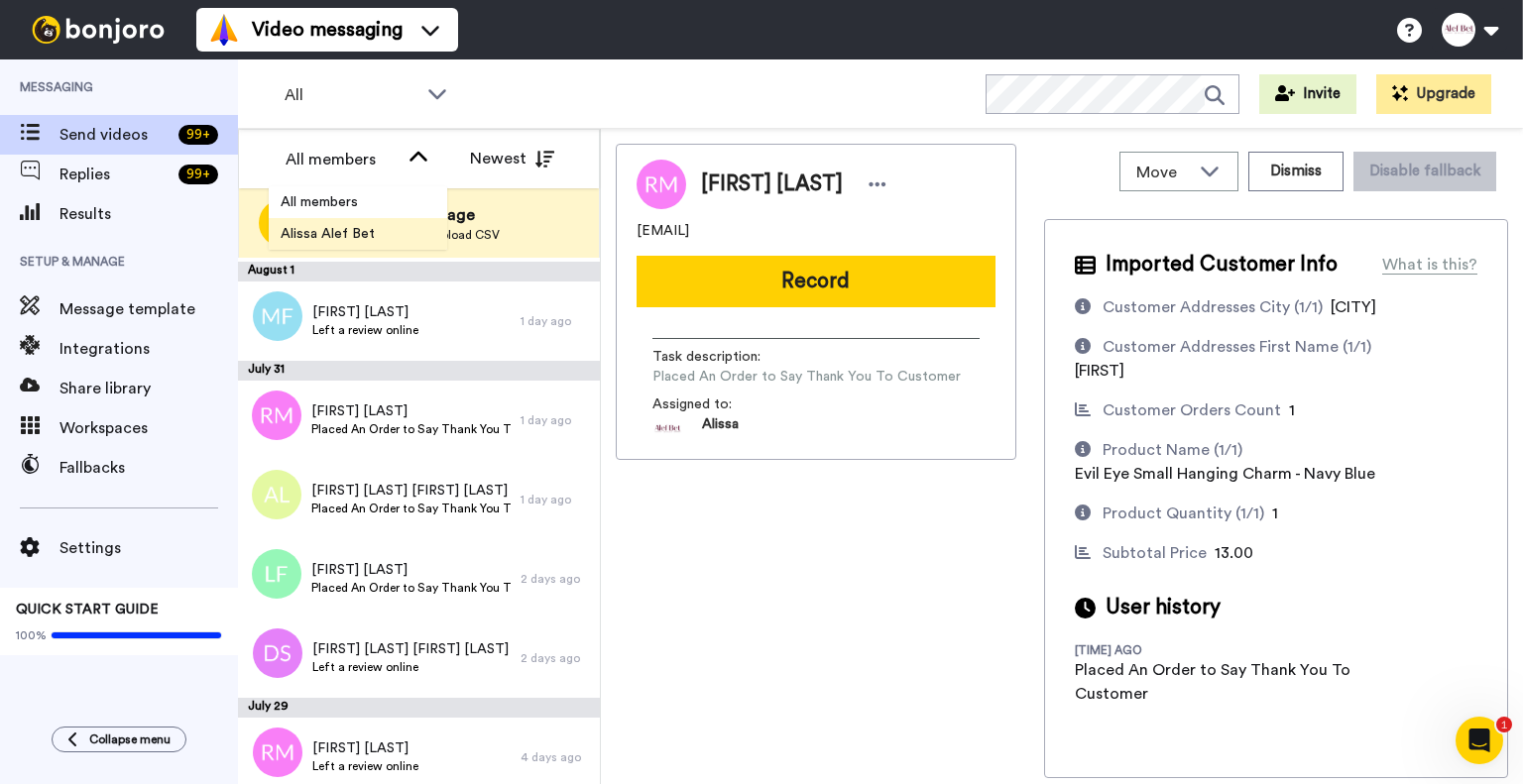 click on "Alissa Alef Bet" at bounding box center [327, 234] 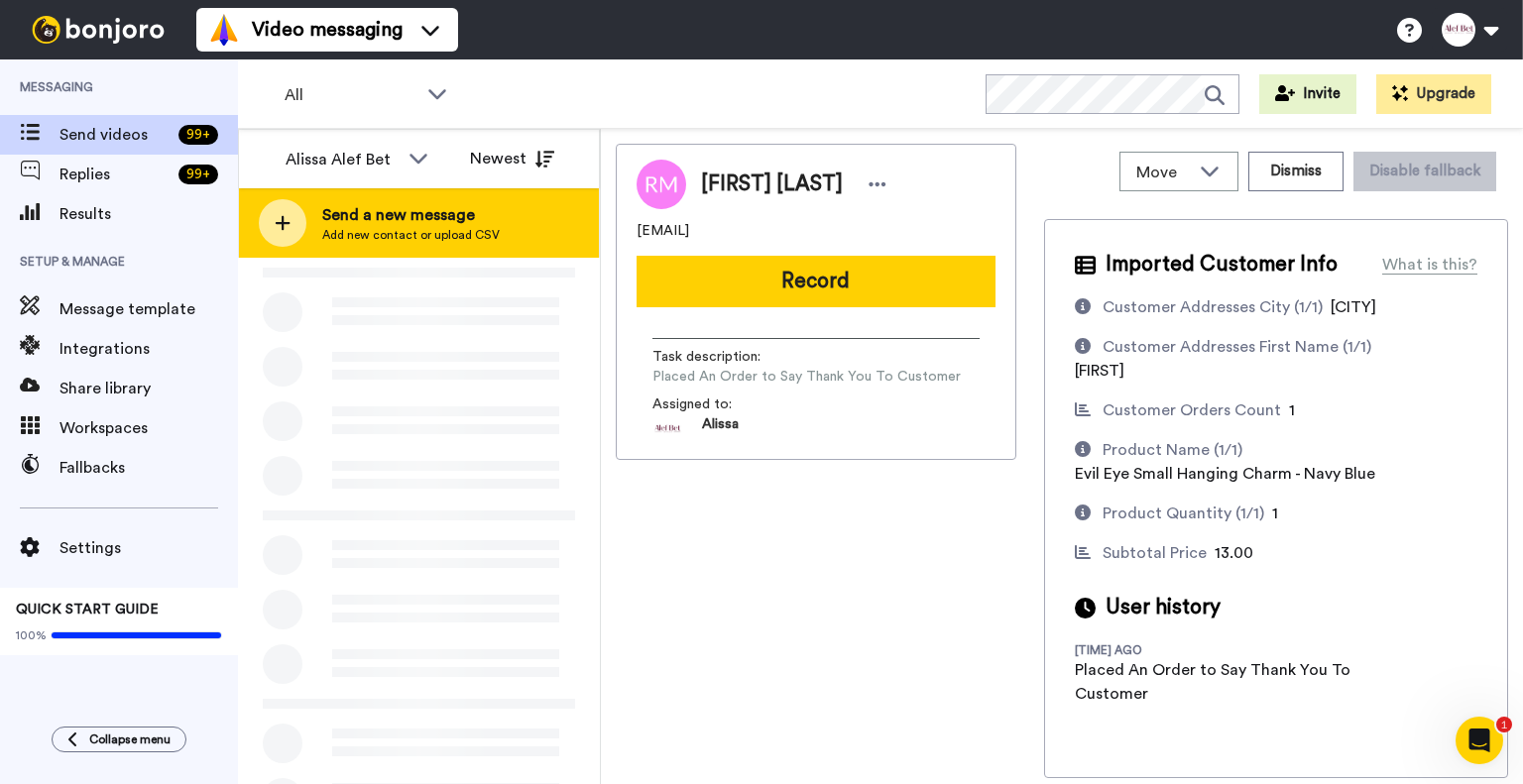 scroll, scrollTop: 0, scrollLeft: 0, axis: both 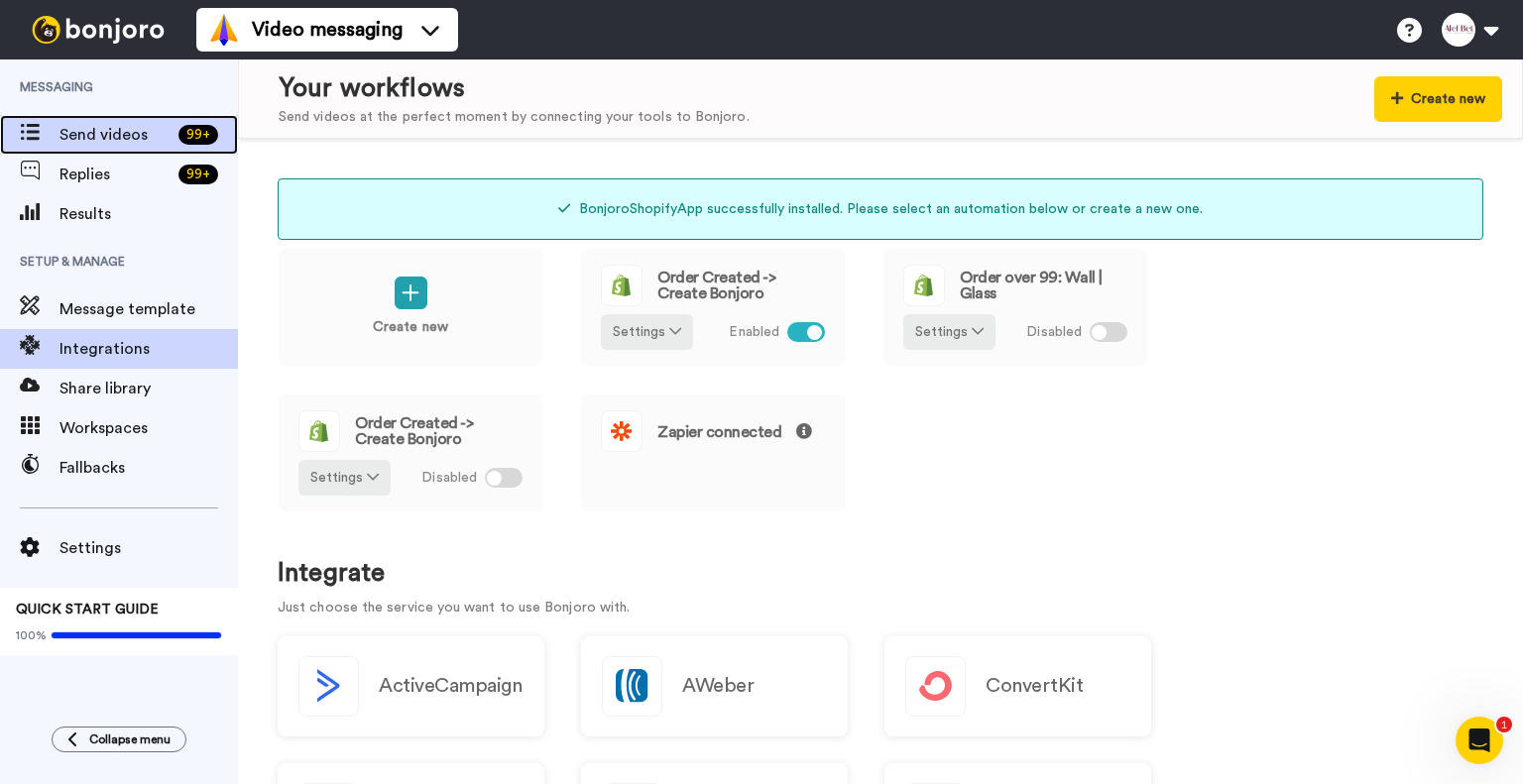 click on "Send videos" at bounding box center (115, 135) 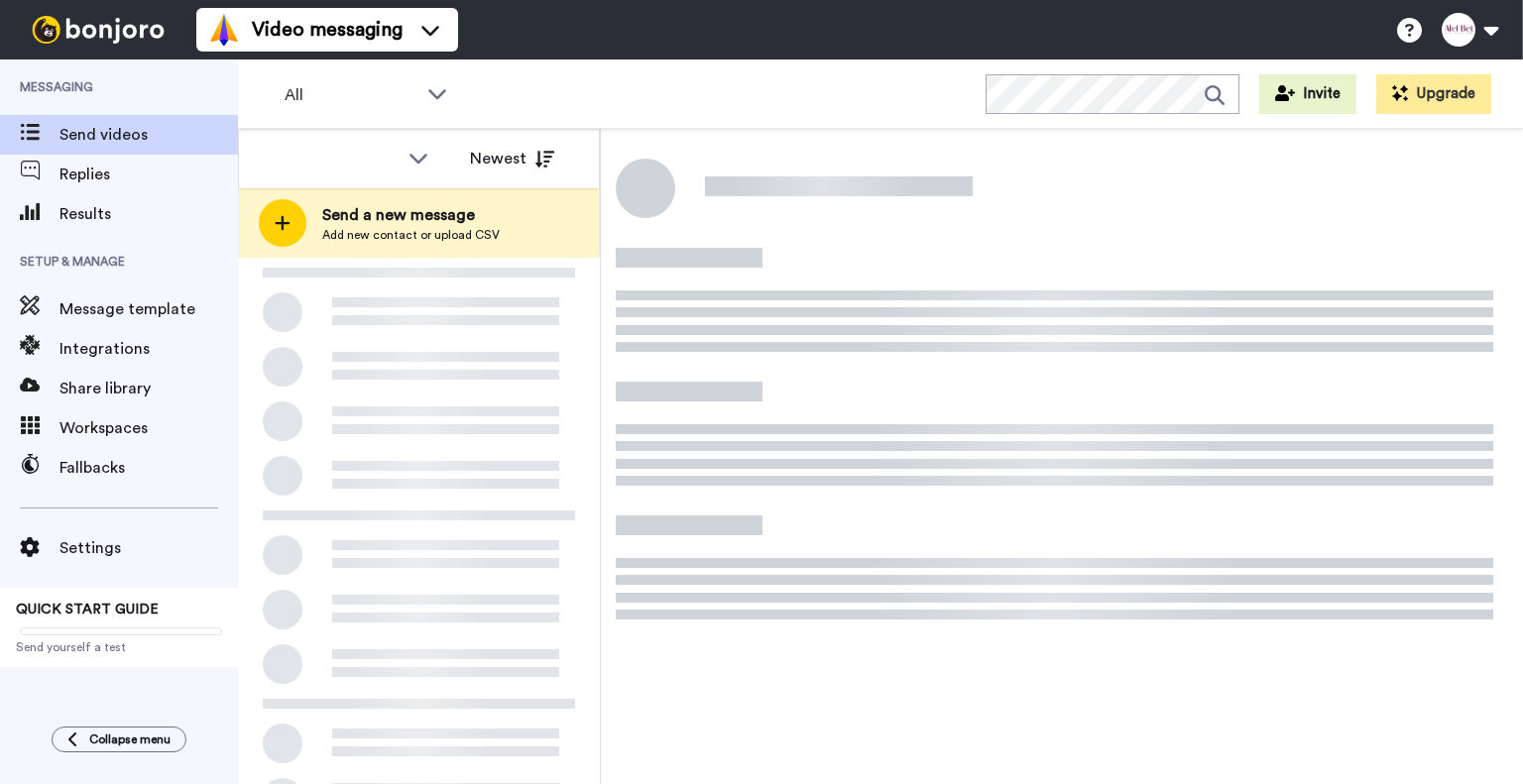 scroll, scrollTop: 0, scrollLeft: 0, axis: both 